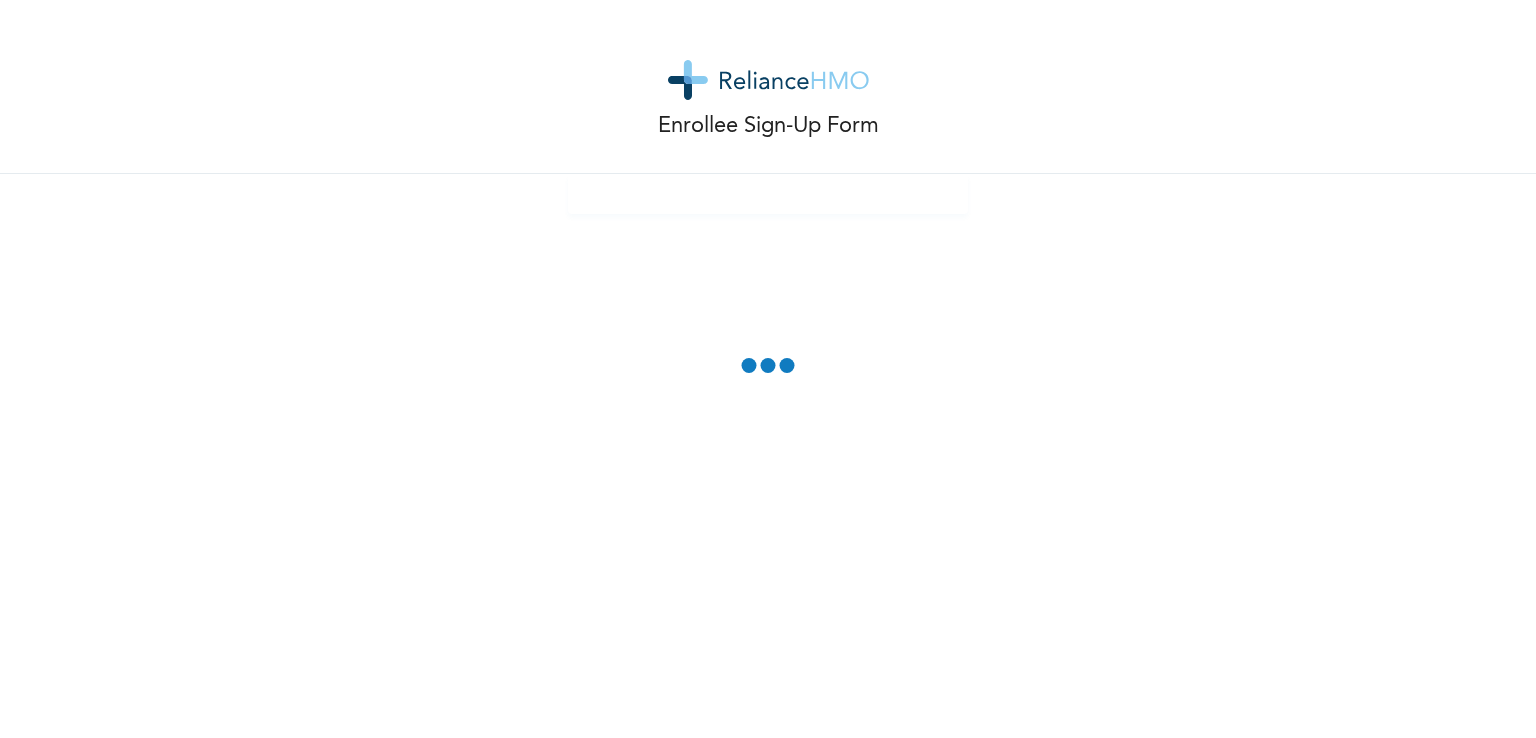 scroll, scrollTop: 0, scrollLeft: 0, axis: both 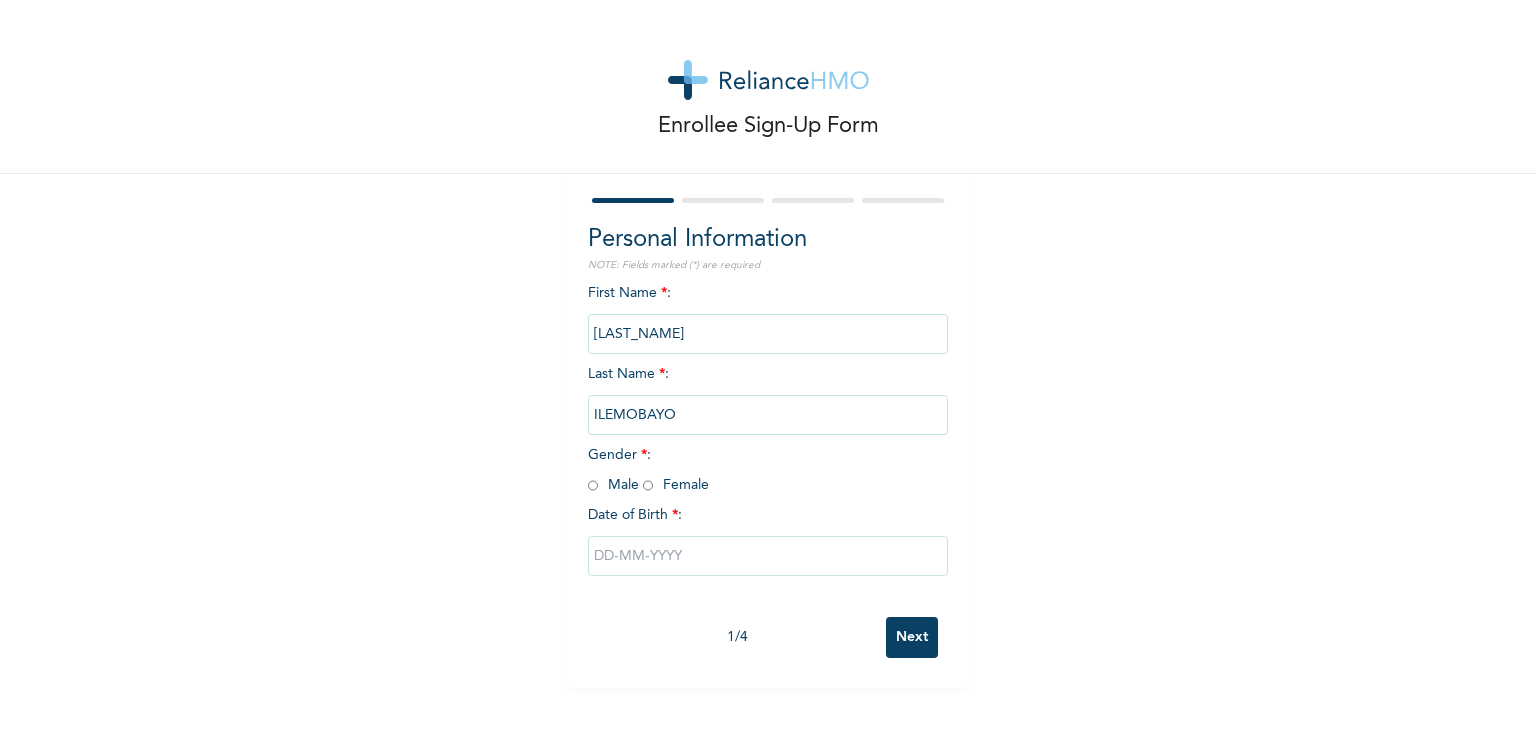 click at bounding box center (593, 485) 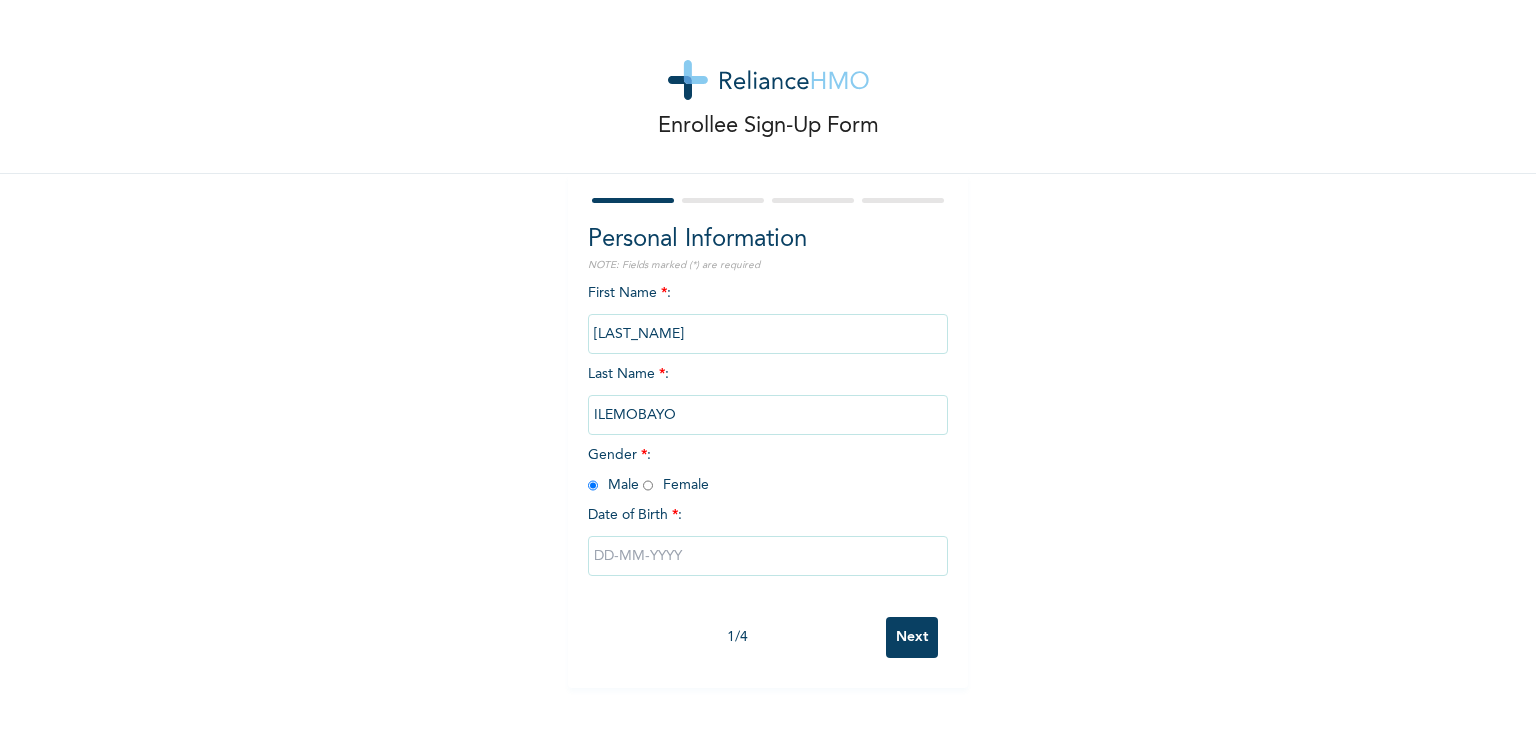 radio on "true" 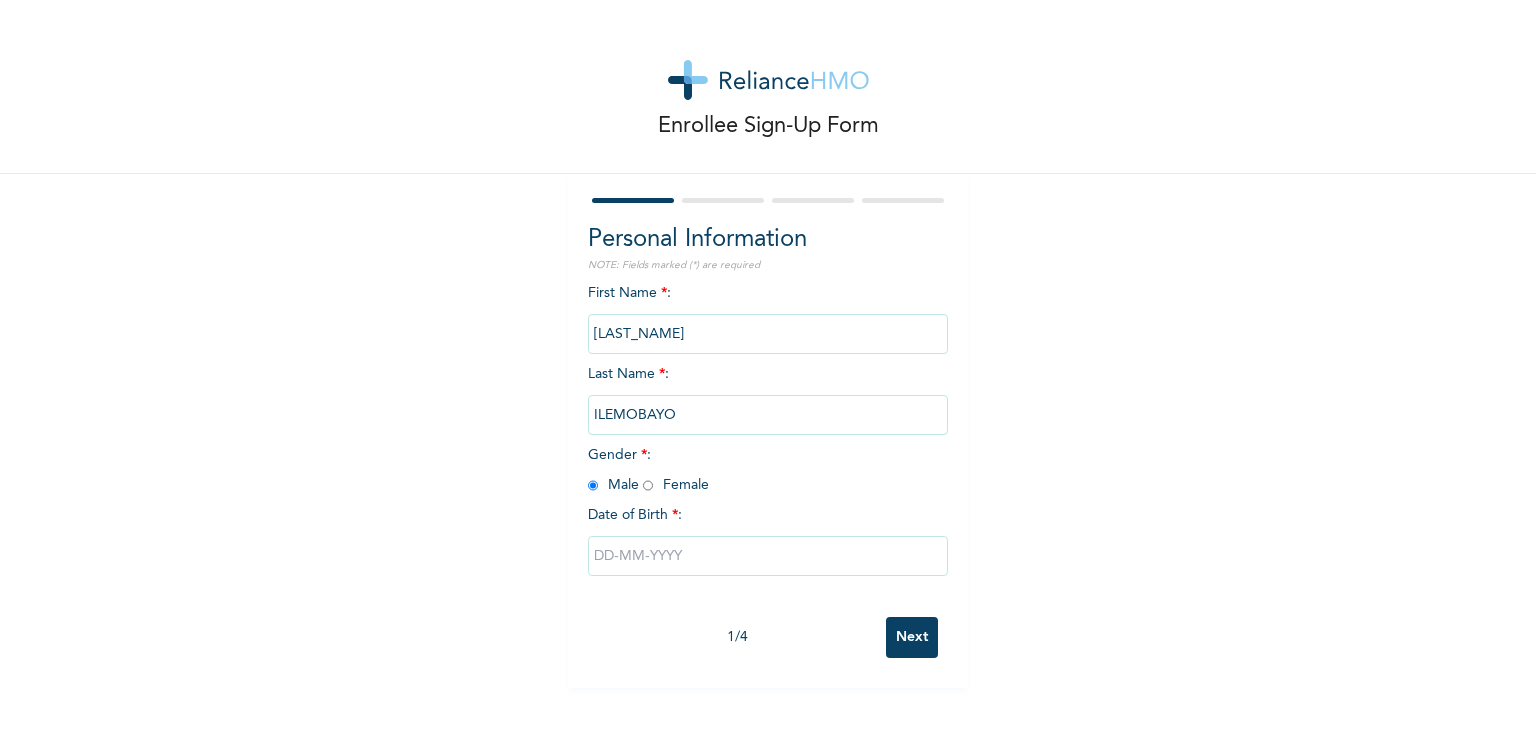 click at bounding box center [768, 556] 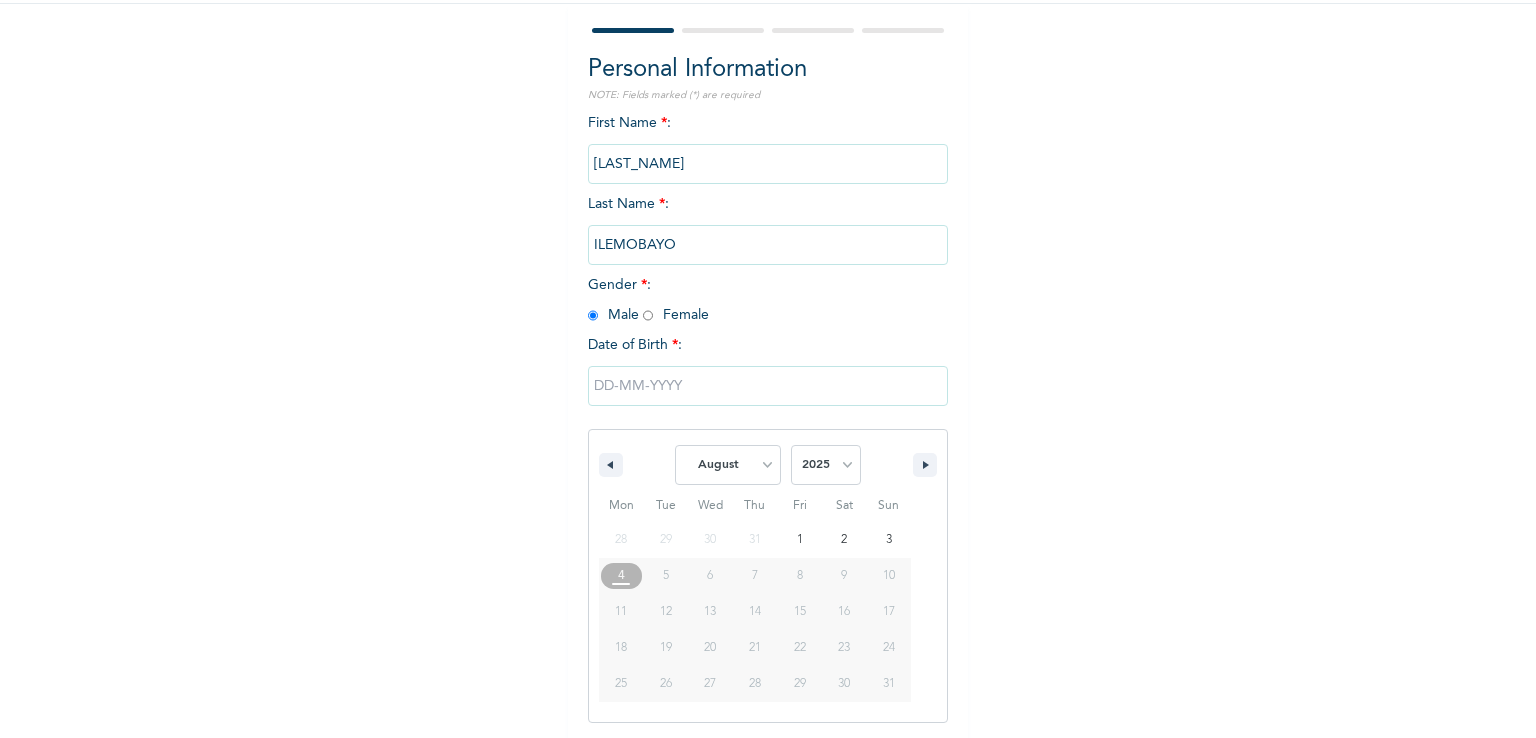 scroll, scrollTop: 171, scrollLeft: 0, axis: vertical 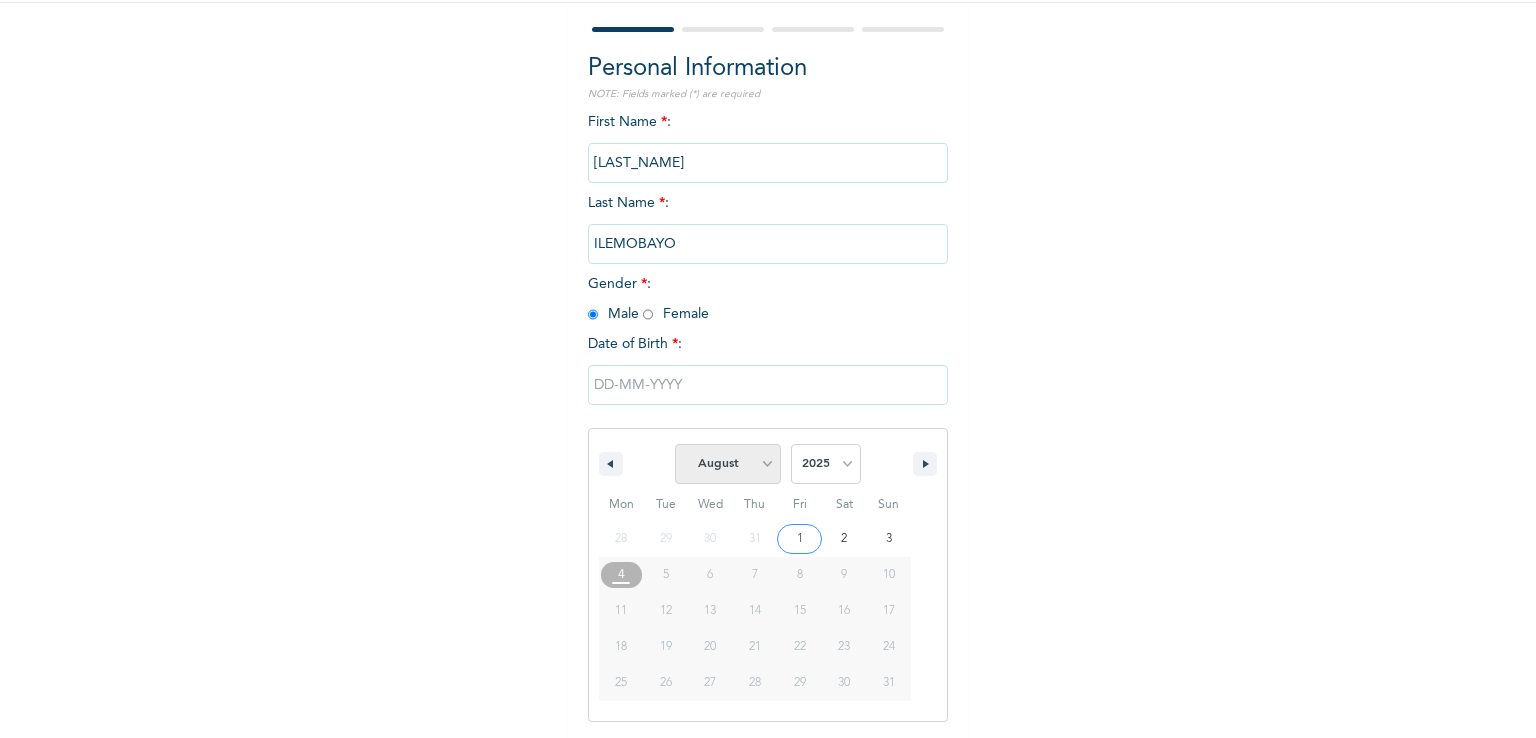 click on "January February March April May June July August September October November December" at bounding box center [728, 464] 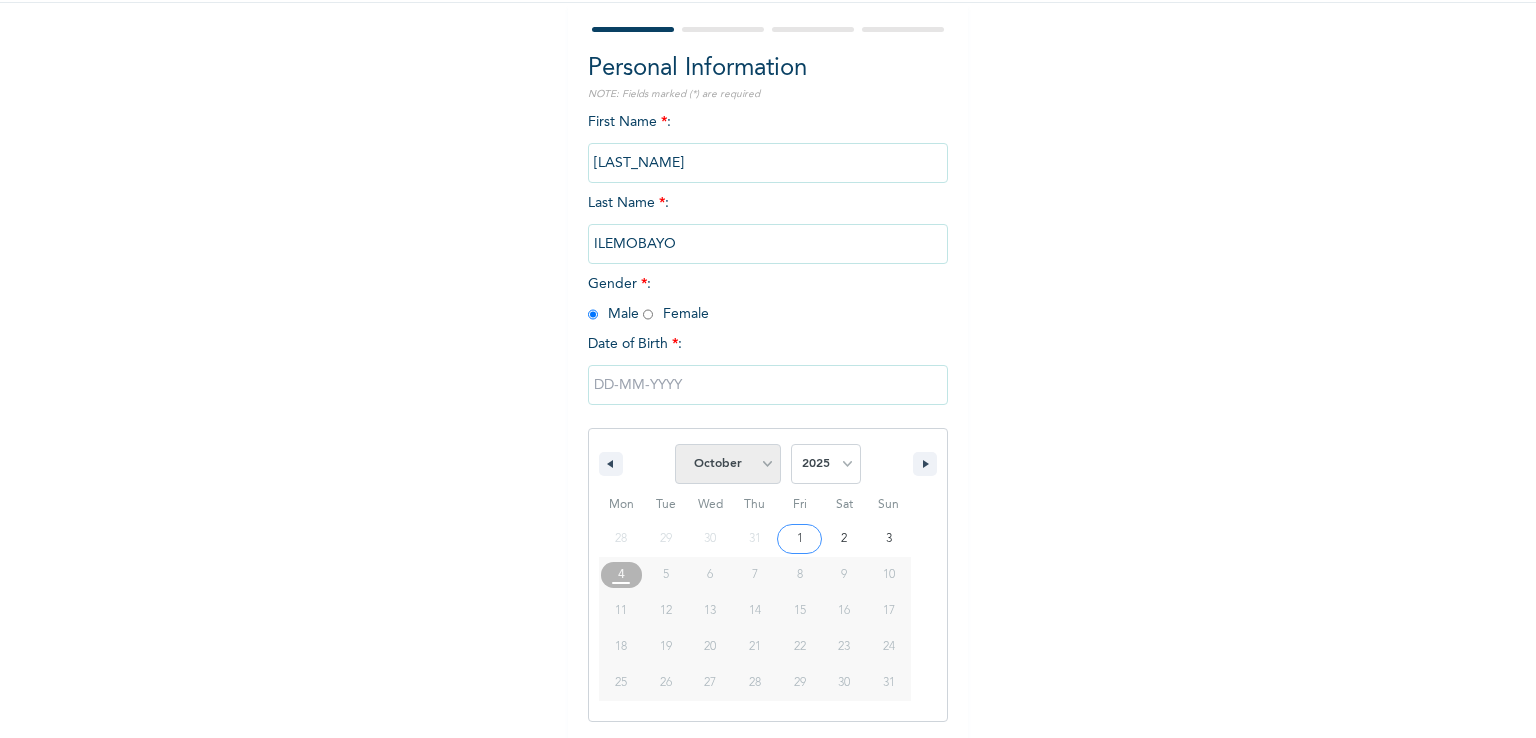 click on "January February March April May June July August September October November December" at bounding box center [728, 464] 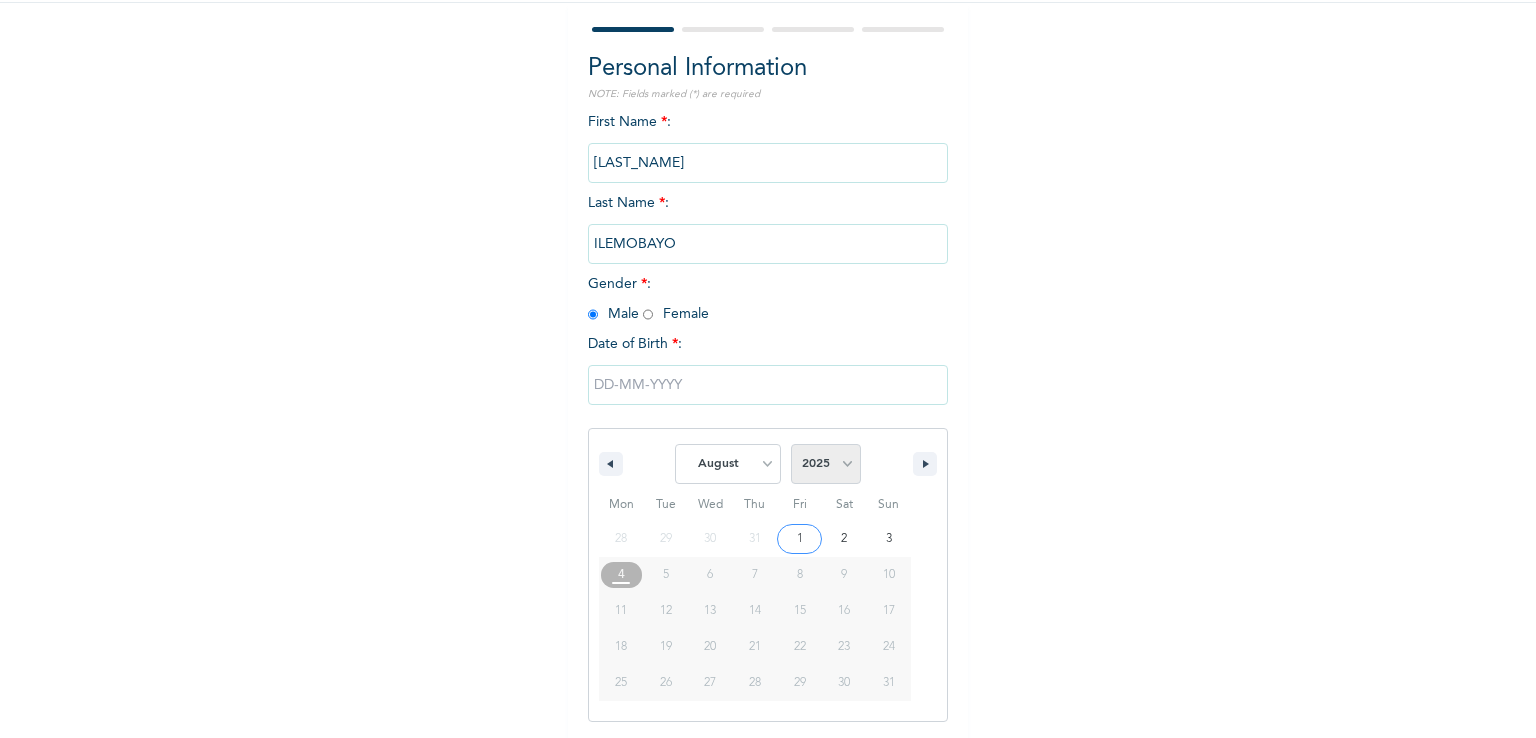 click on "2025 2024 2023 2022 2021 2020 2019 2018 2017 2016 2015 2014 2013 2012 2011 2010 2009 2008 2007 2006 2005 2004 2003 2002 2001 2000 1999 1998 1997 1996 1995 1994 1993 1992 1991 1990 1989 1988 1987 1986 1985 1984 1983 1982 1981 1980 1979 1978 1977 1976 1975 1974 1973 1972 1971 1970 1969 1968 1967 1966 1965 1964 1963 1962 1961 1960" at bounding box center [826, 464] 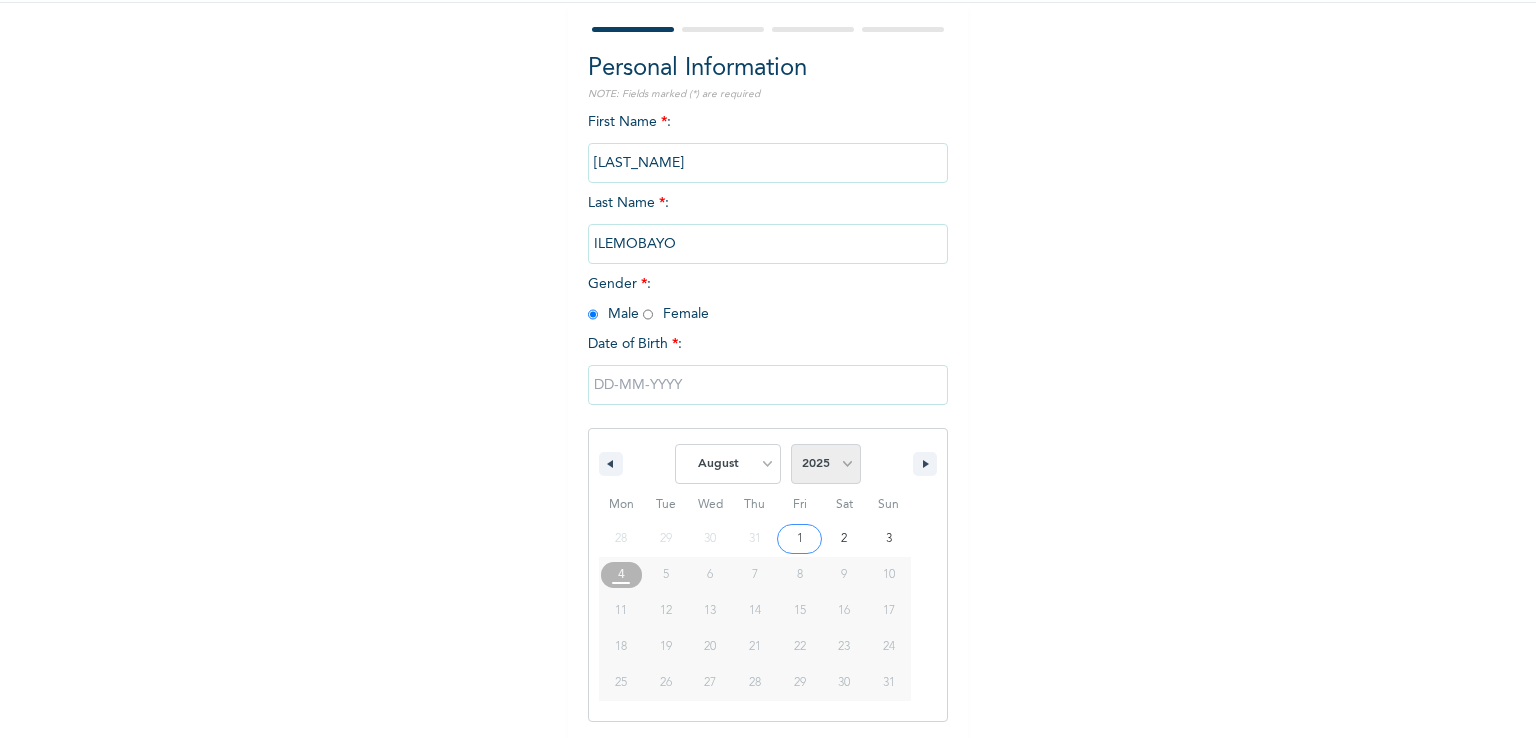select on "1995" 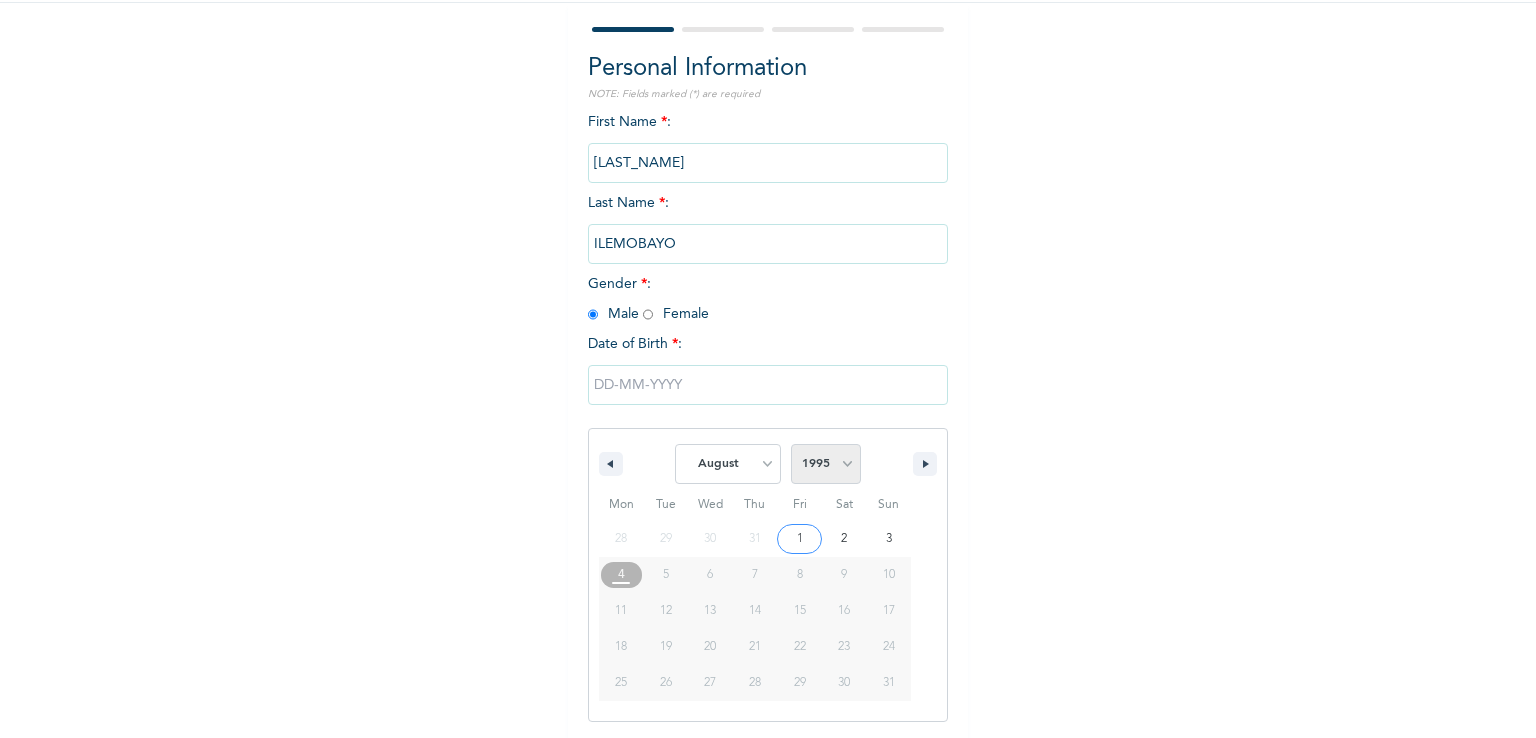 click on "2025 2024 2023 2022 2021 2020 2019 2018 2017 2016 2015 2014 2013 2012 2011 2010 2009 2008 2007 2006 2005 2004 2003 2002 2001 2000 1999 1998 1997 1996 1995 1994 1993 1992 1991 1990 1989 1988 1987 1986 1985 1984 1983 1982 1981 1980 1979 1978 1977 1976 1975 1974 1973 1972 1971 1970 1969 1968 1967 1966 1965 1964 1963 1962 1961 1960" at bounding box center [826, 464] 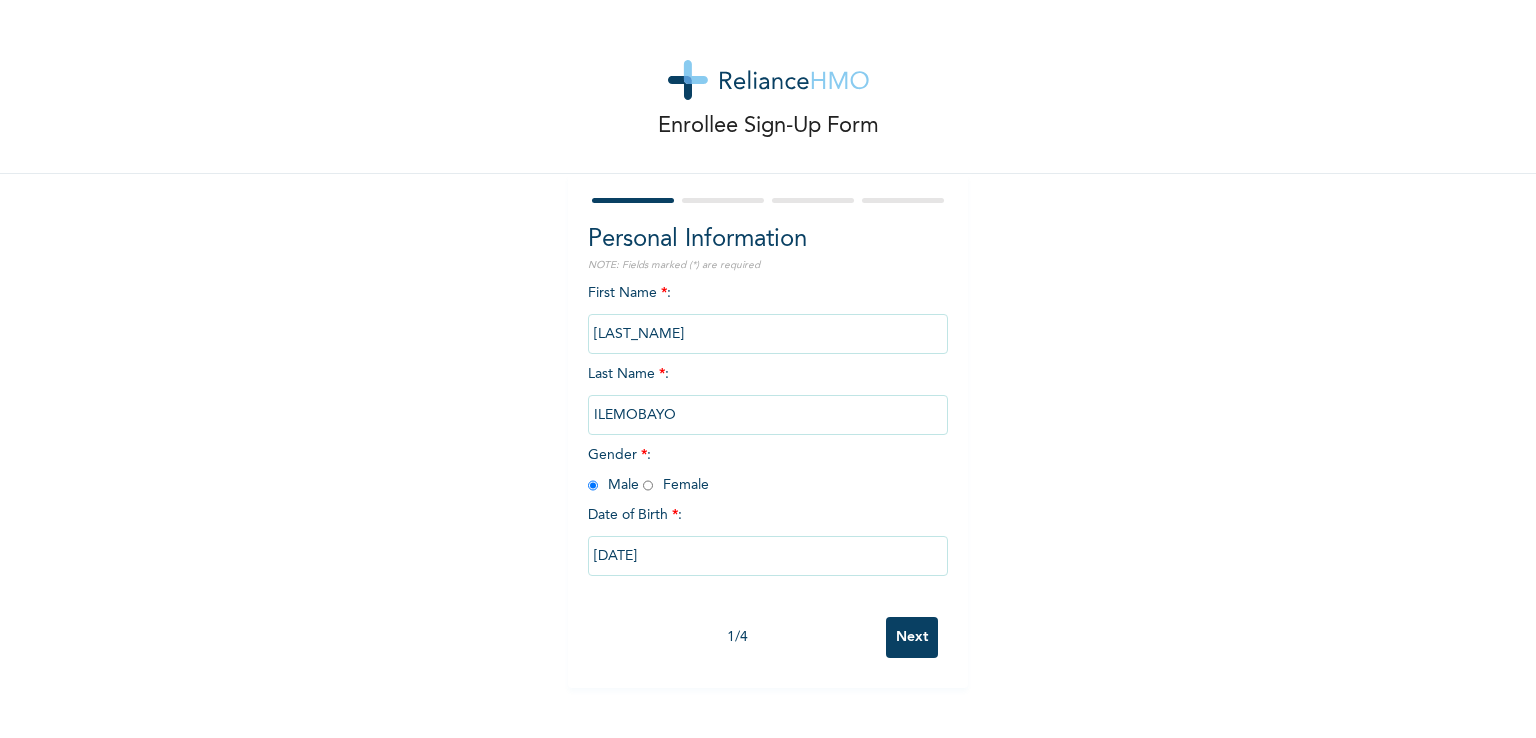 type on "[DATE]" 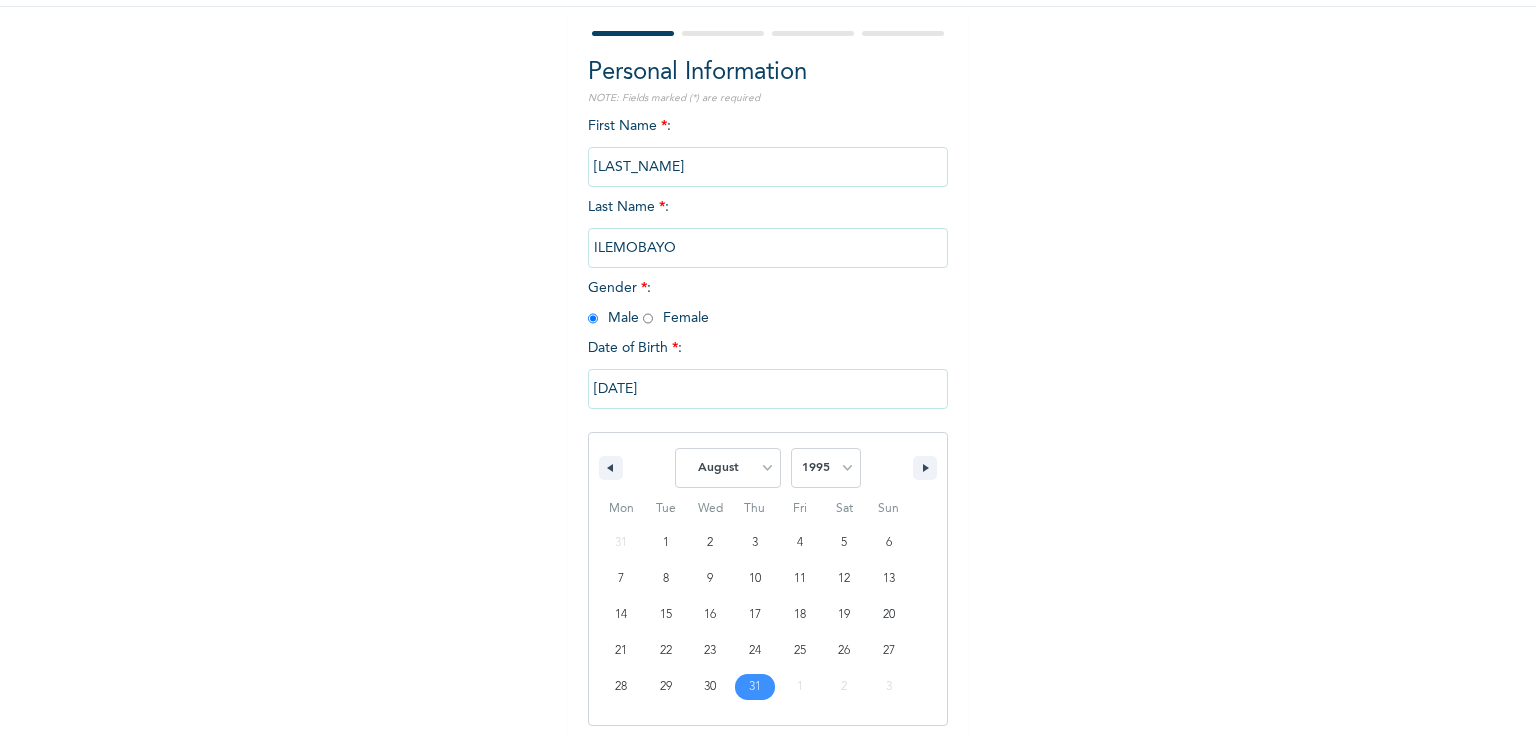 scroll, scrollTop: 171, scrollLeft: 0, axis: vertical 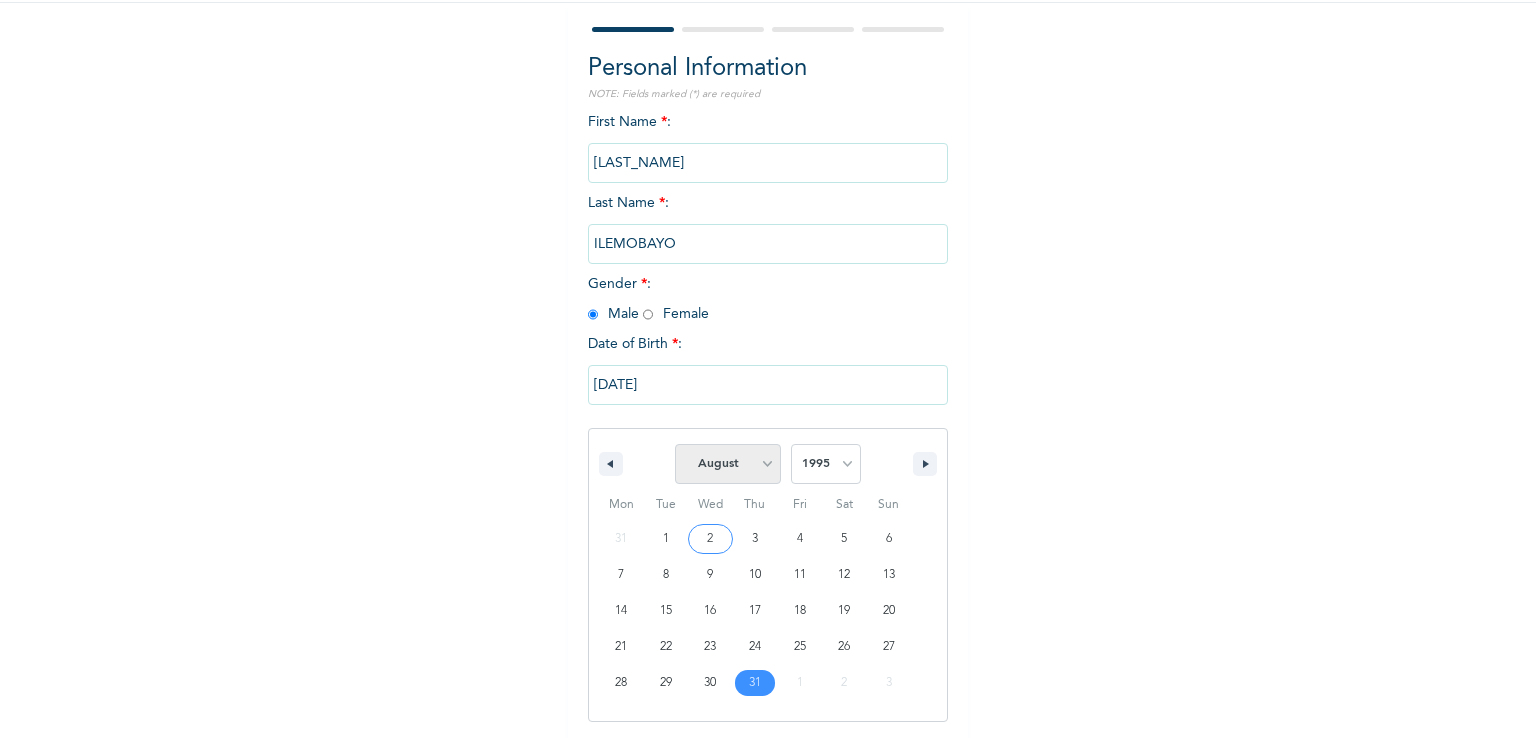 click on "January February March April May June July August September October November December" at bounding box center [728, 464] 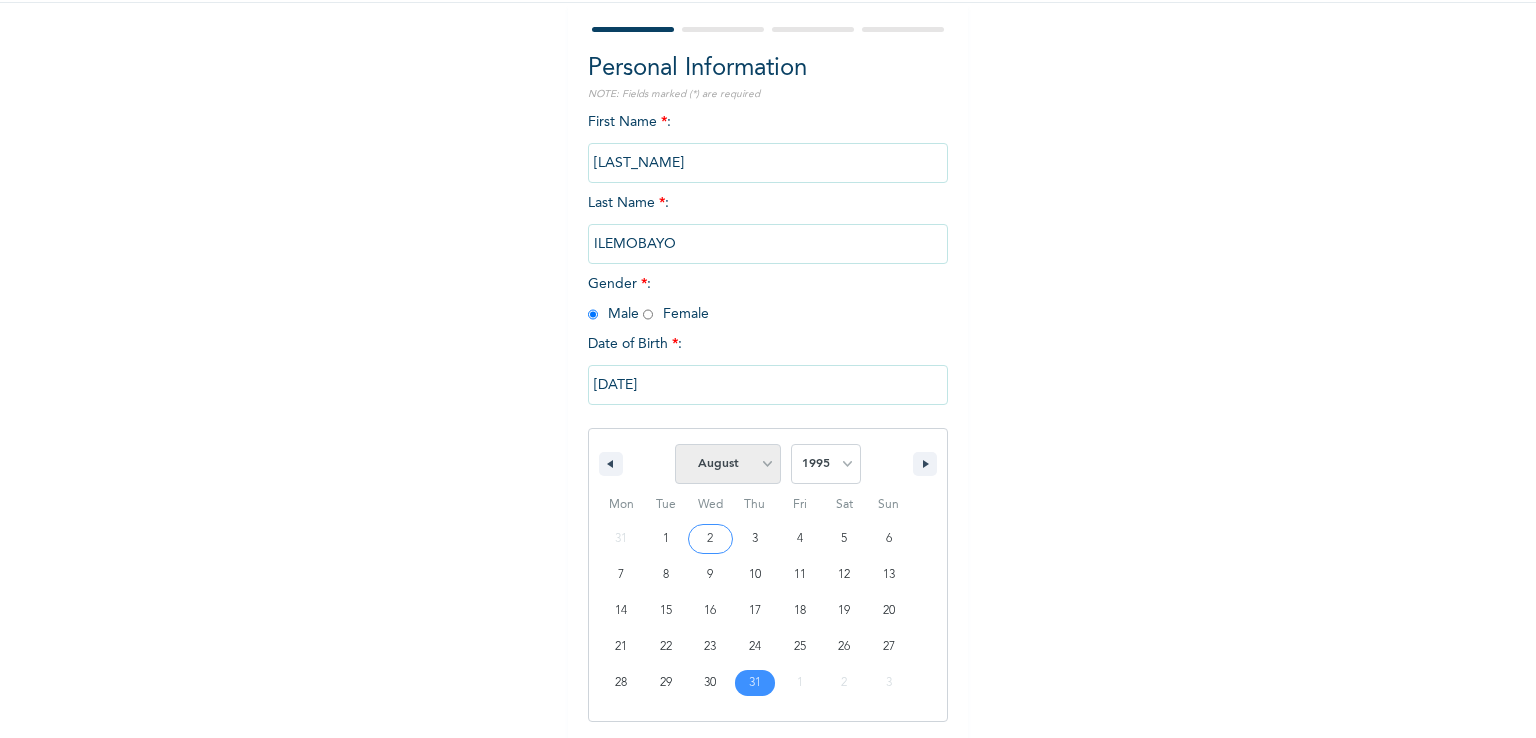 select on "9" 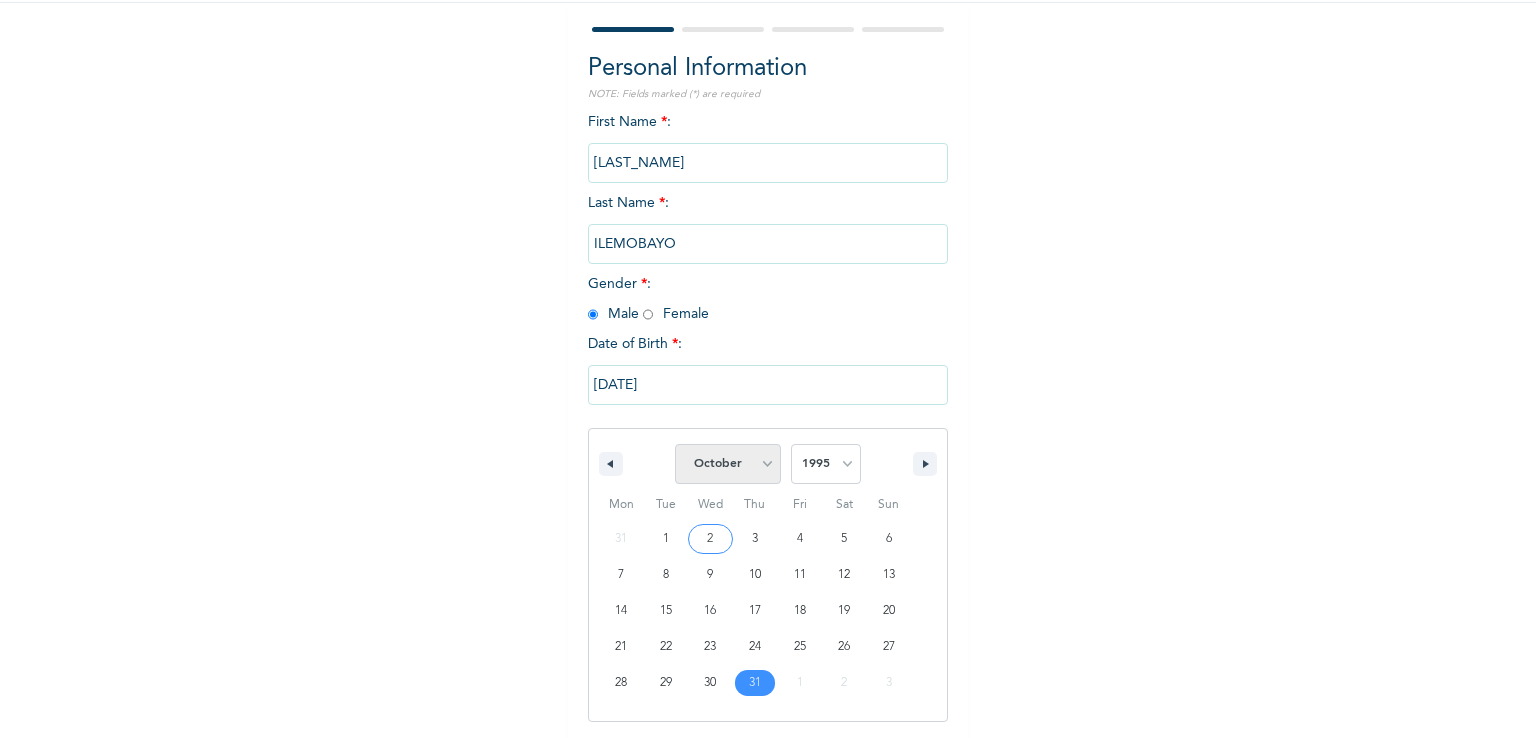 click on "January February March April May June July August September October November December" at bounding box center [728, 464] 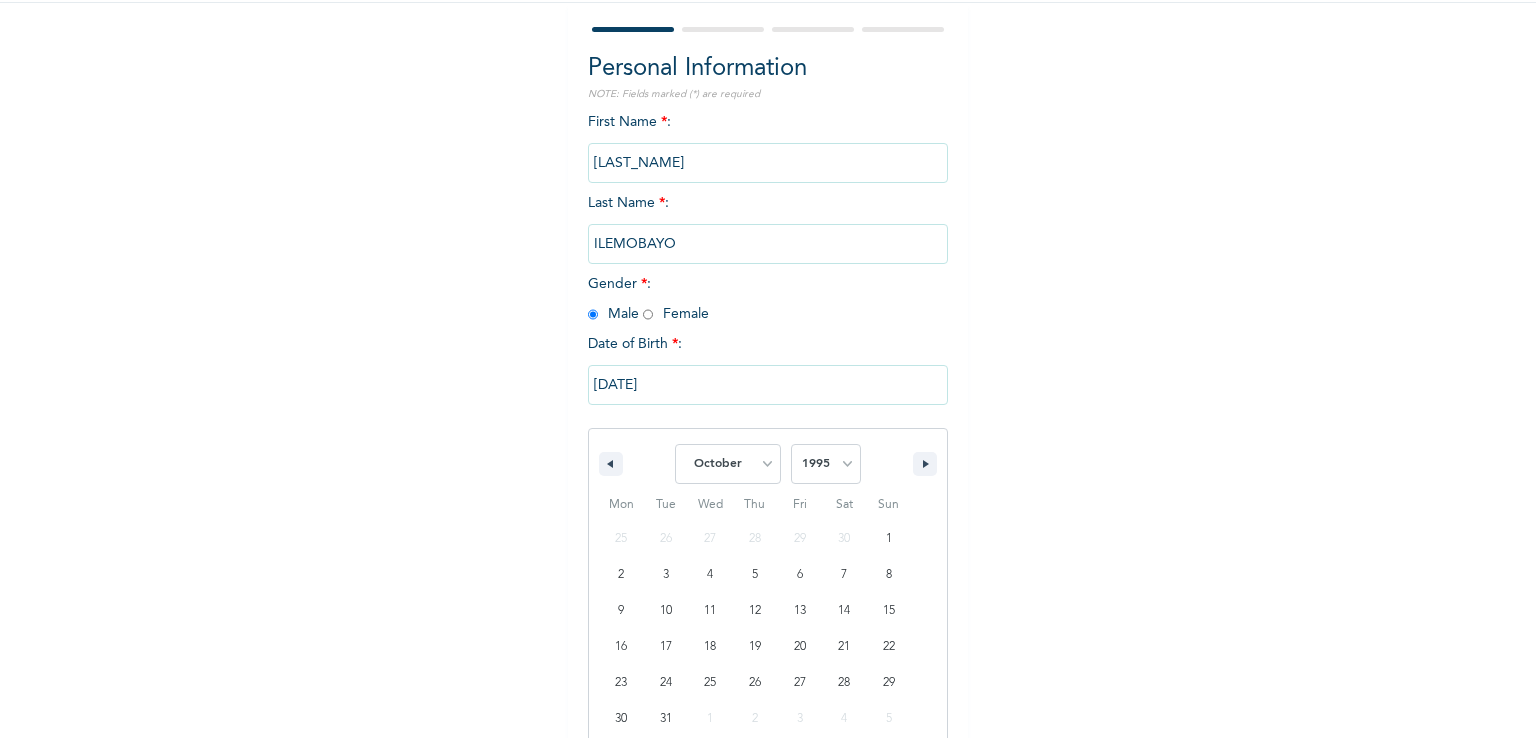 click on "[DATE]" at bounding box center [768, 385] 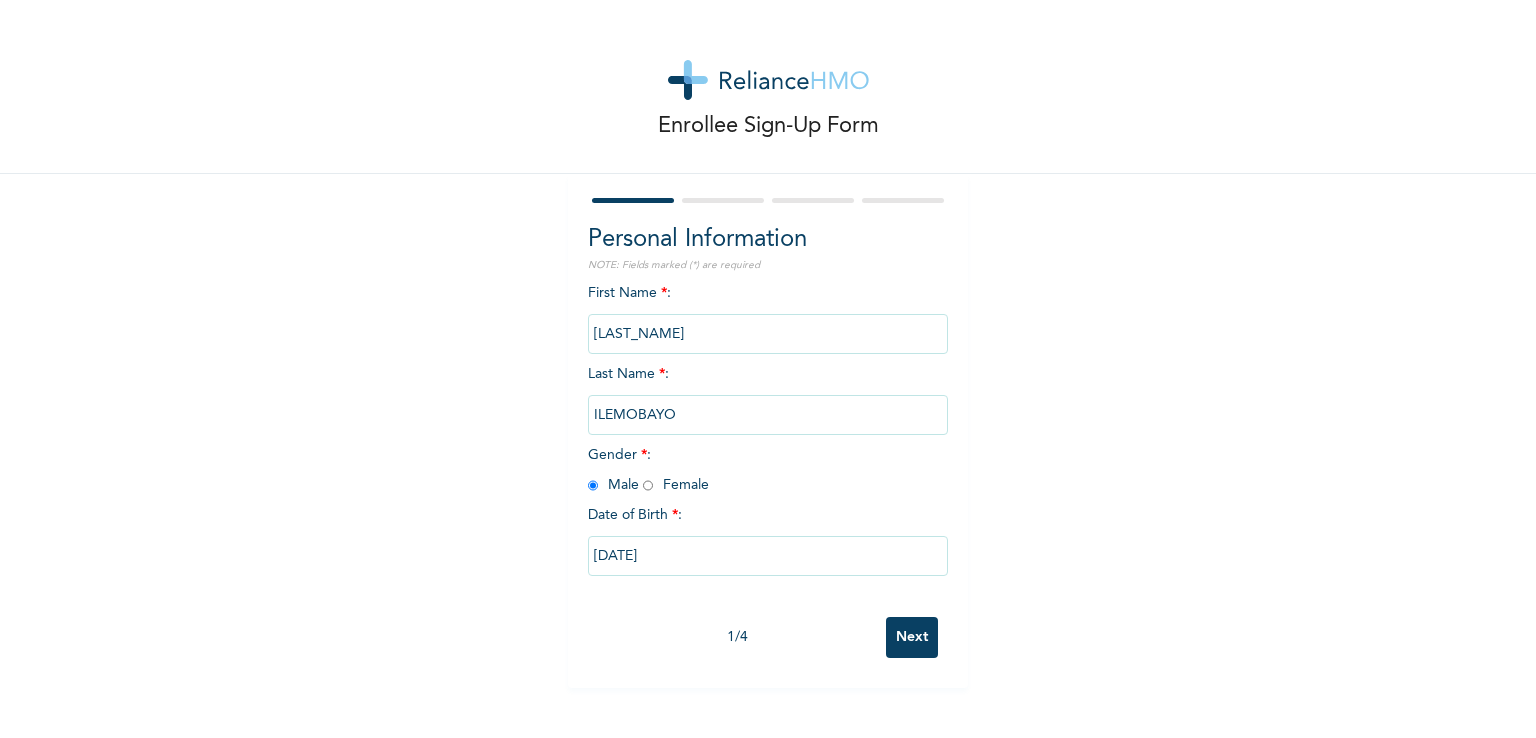 scroll, scrollTop: 0, scrollLeft: 0, axis: both 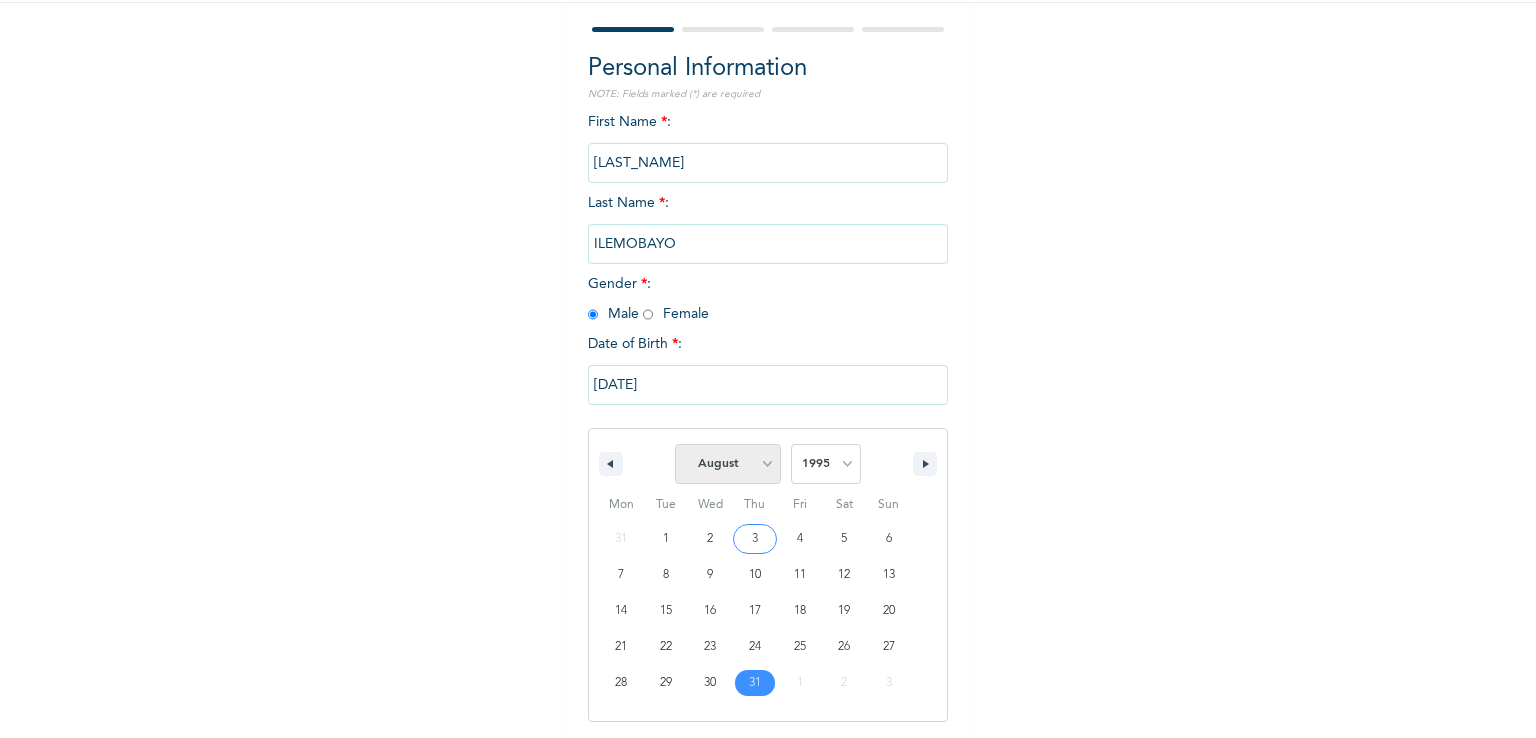 click on "January February March April May June July August September October November December" at bounding box center [728, 464] 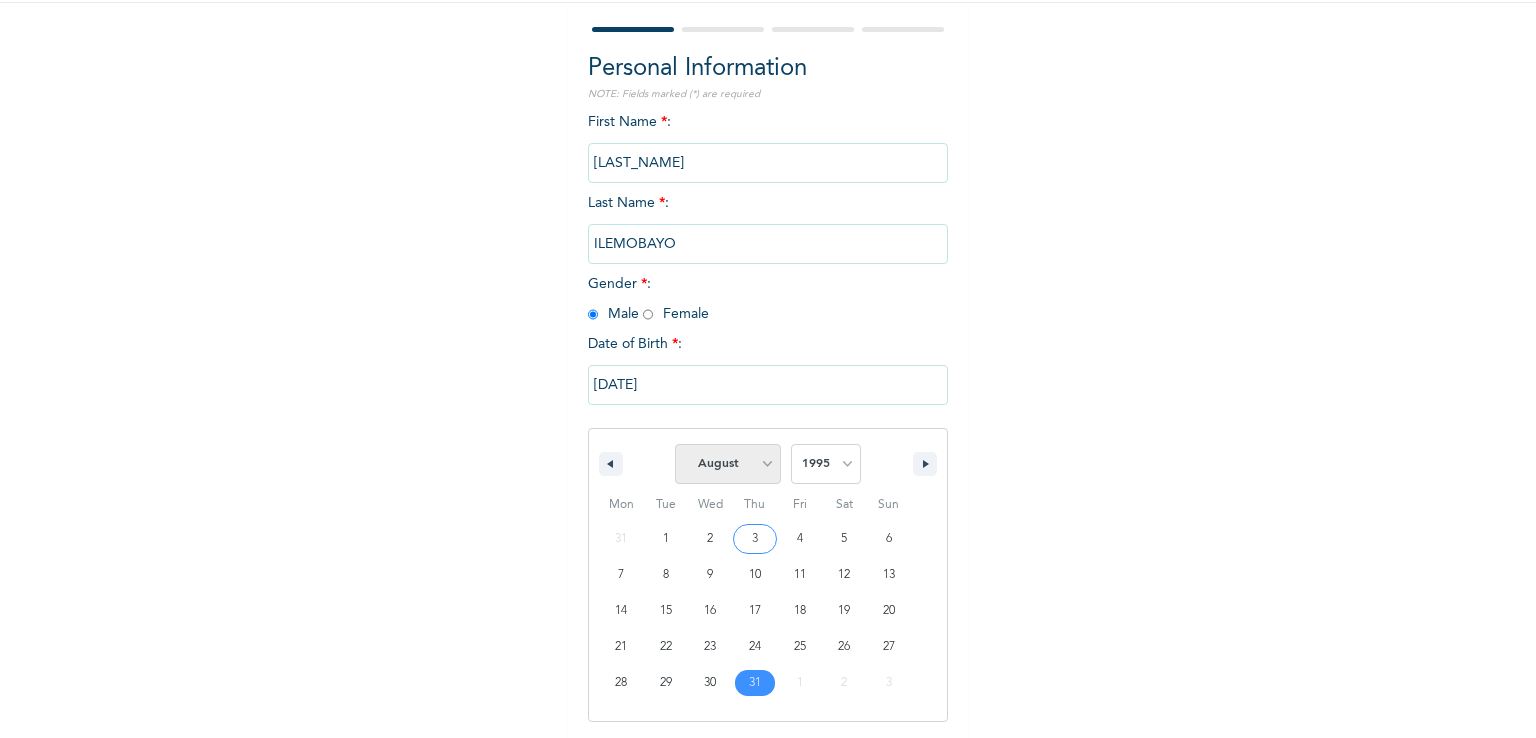 select on "9" 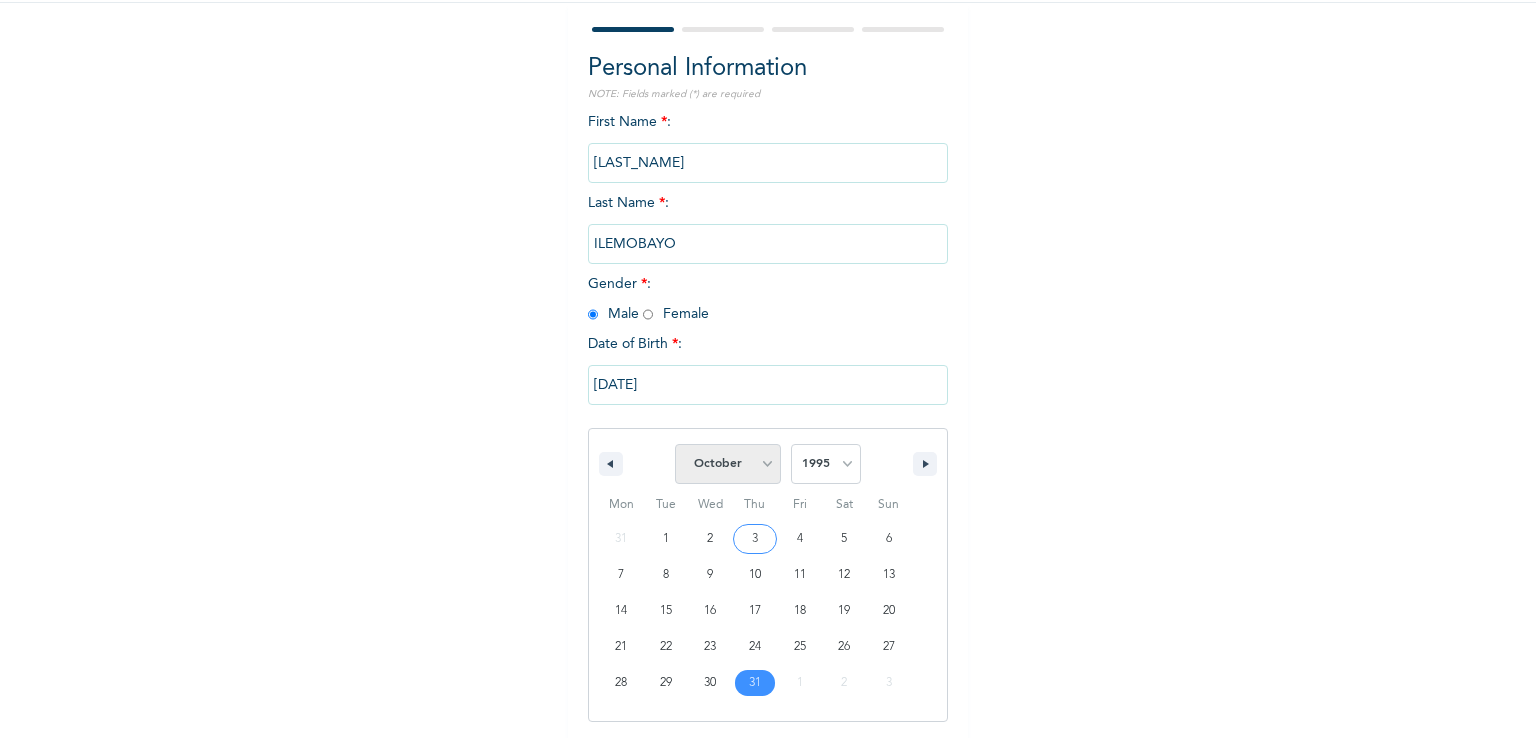 click on "January February March April May June July August September October November December" at bounding box center [728, 464] 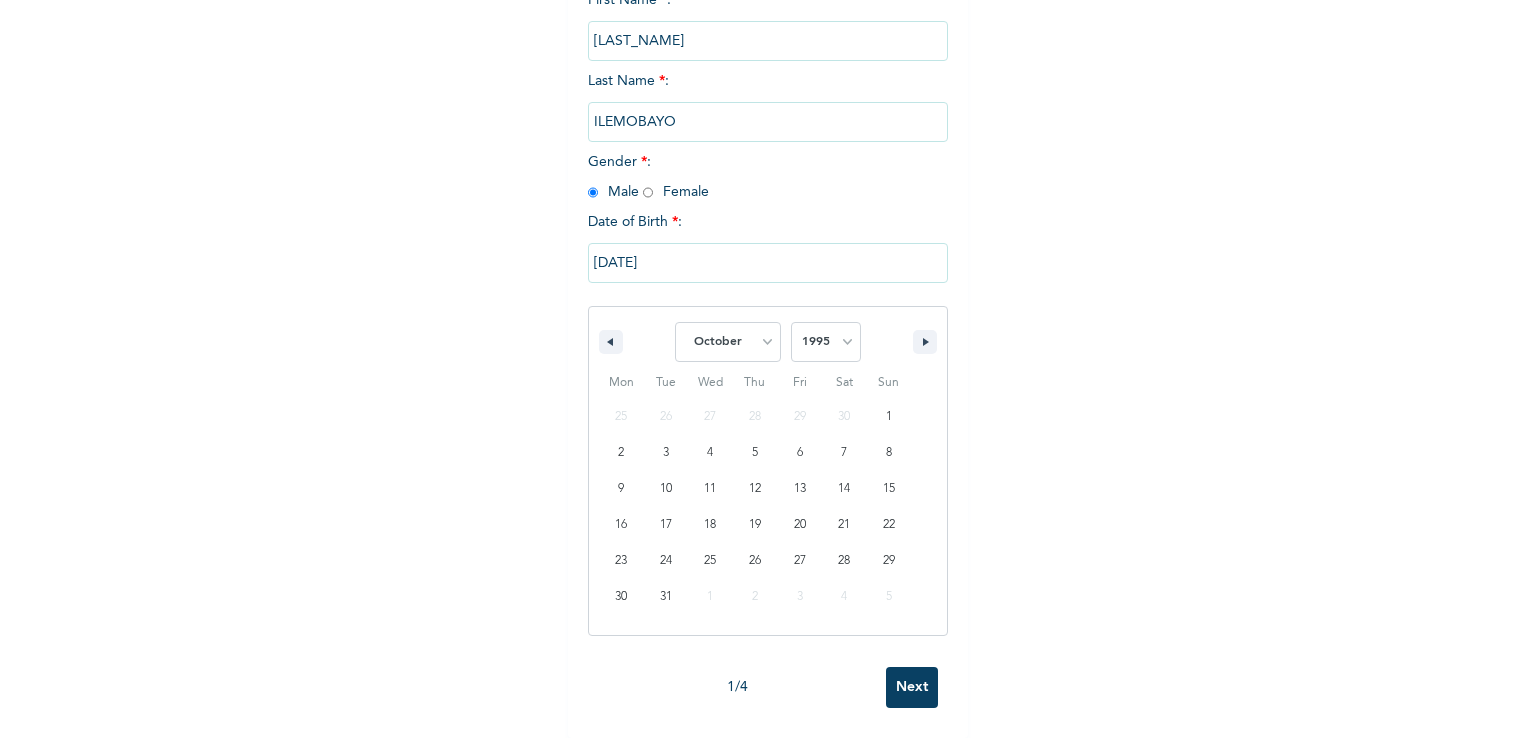 scroll, scrollTop: 309, scrollLeft: 0, axis: vertical 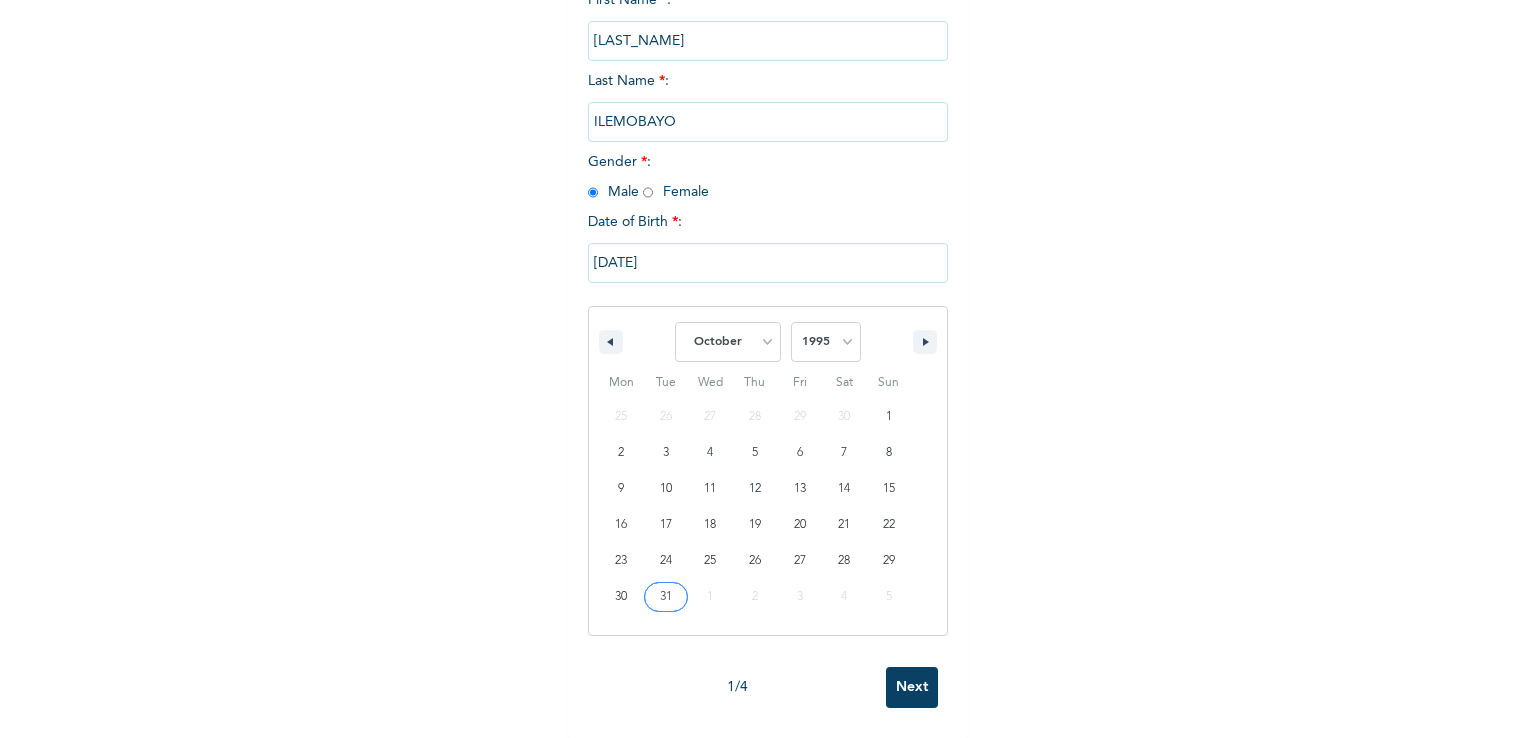 type on "[DATE]" 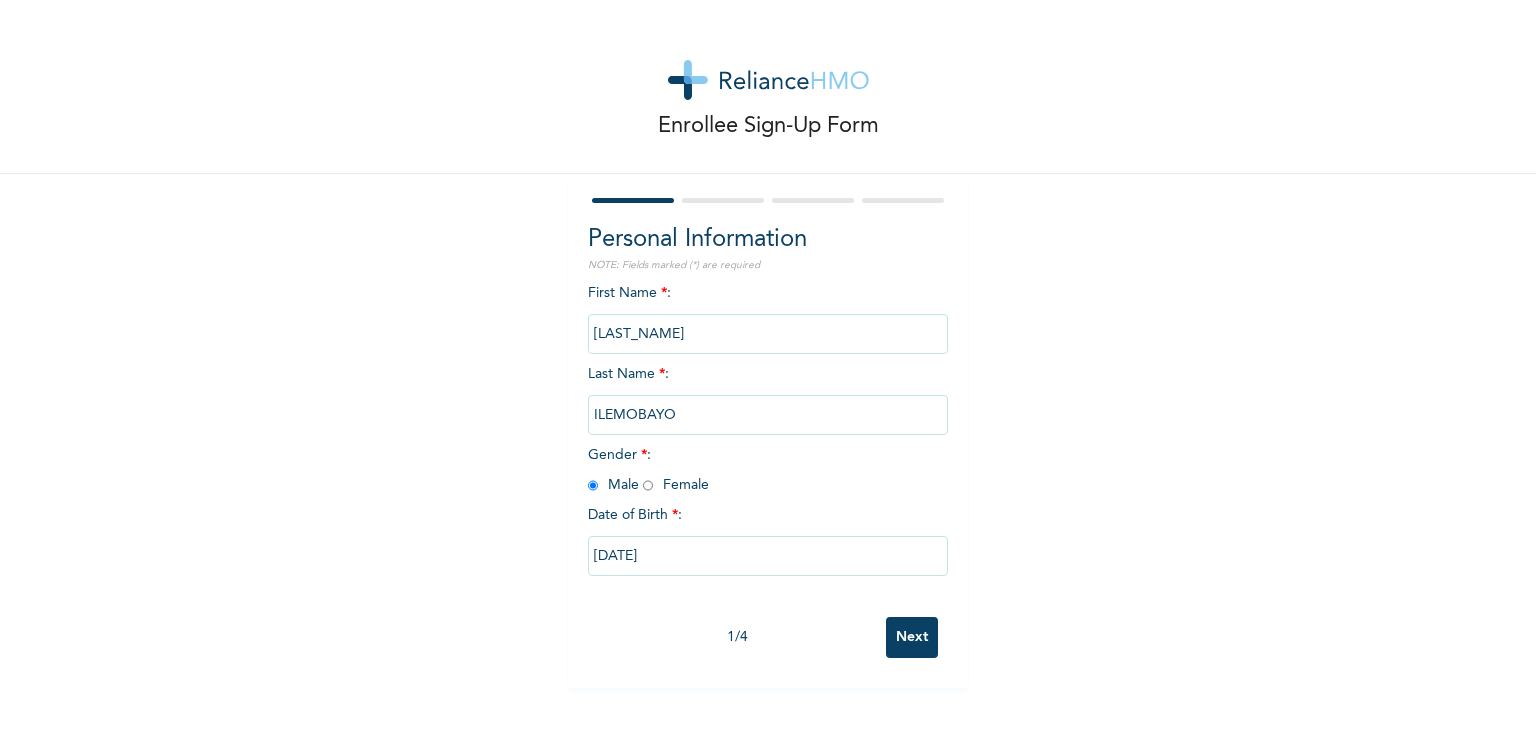 scroll, scrollTop: 0, scrollLeft: 0, axis: both 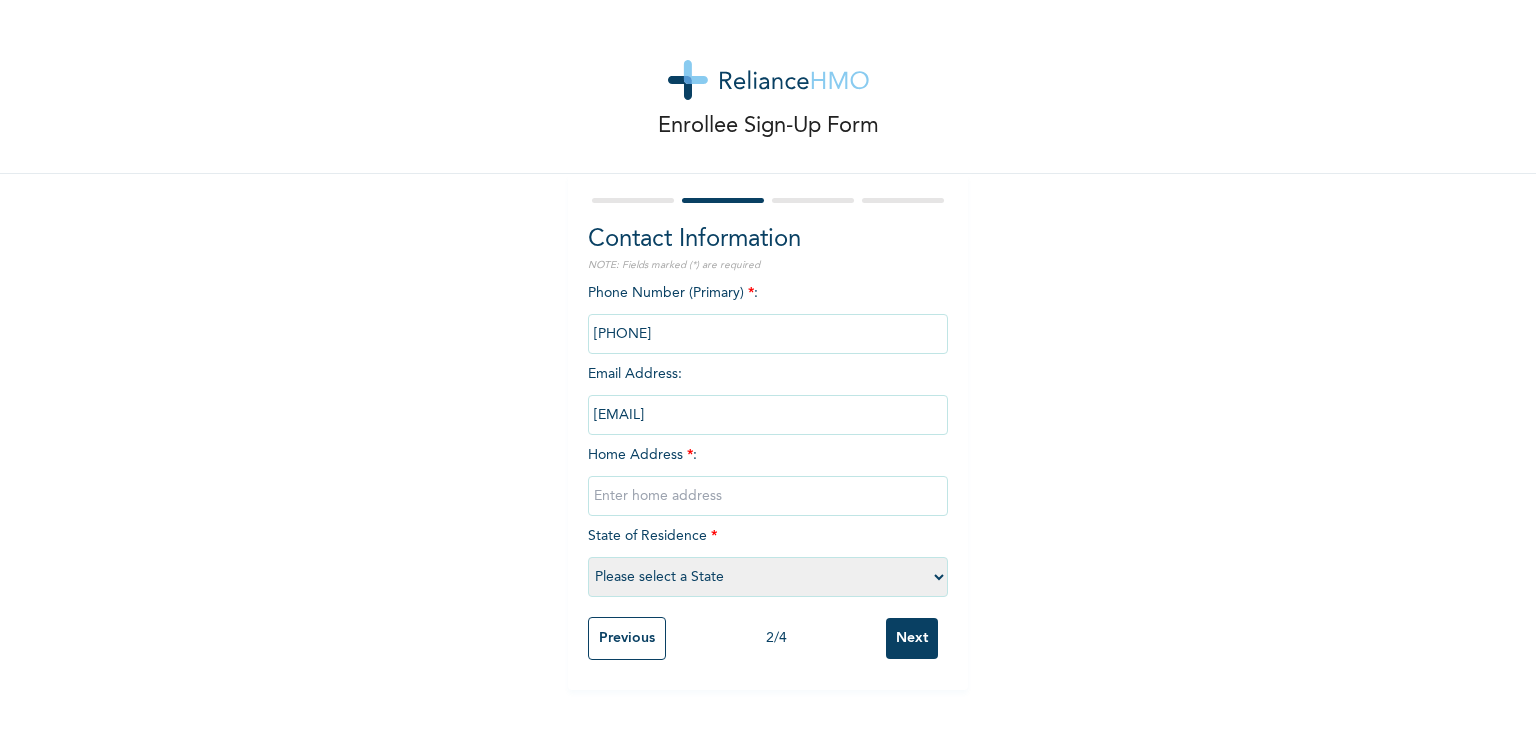 click at bounding box center (768, 496) 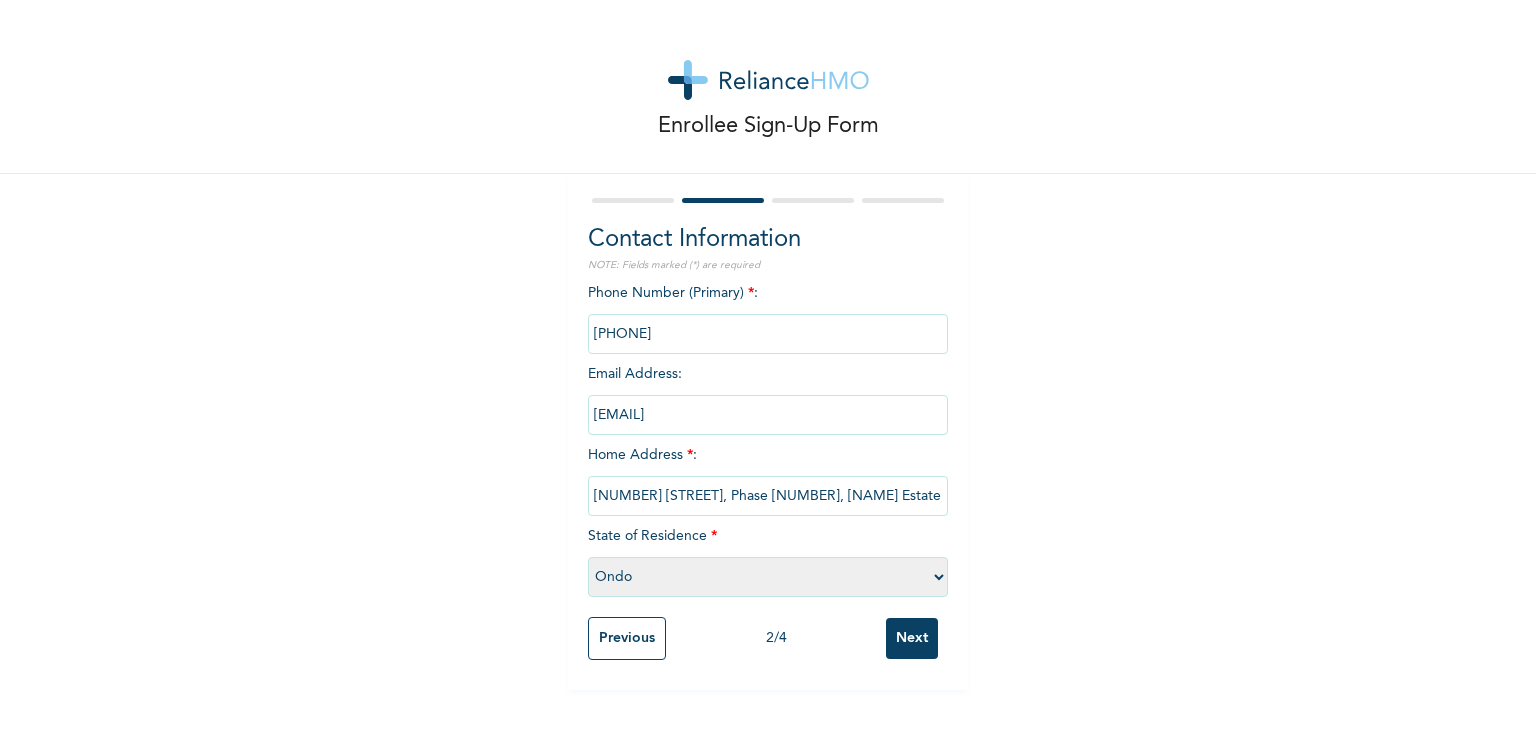 click on "Please select a State Abia Abuja (FCT) Adamawa Akwa Ibom Anambra Bauchi Bayelsa Benue Borno Cross River Delta Ebonyi Edo Ekiti Enugu Gombe Imo Jigawa Kaduna Kano Katsina Kebbi Kogi Kwara Lagos Nasarawa Niger Ogun Ondo Osun Oyo Plateau Rivers Sokoto Taraba Yobe Zamfara" at bounding box center (768, 577) 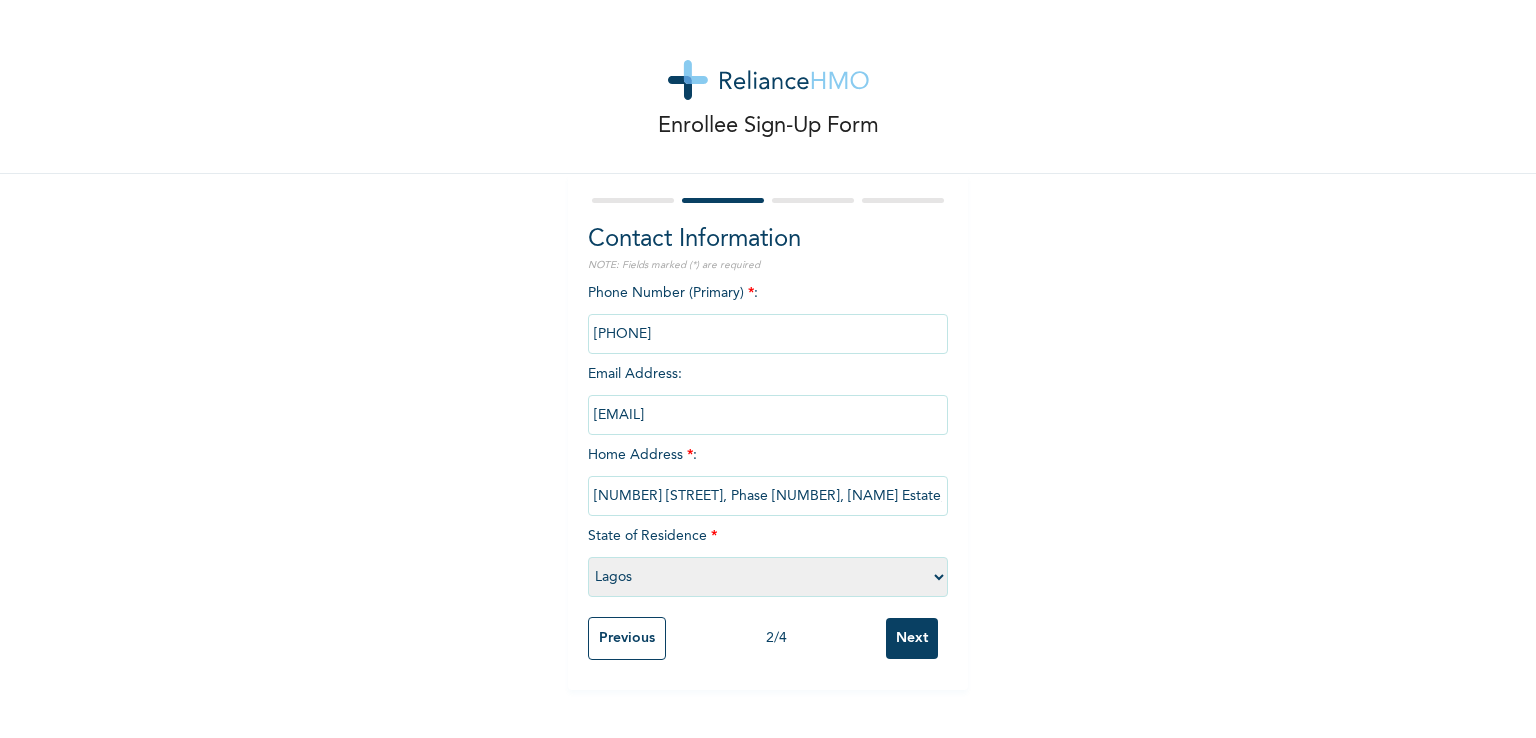 click on "Please select a State Abia Abuja (FCT) Adamawa Akwa Ibom Anambra Bauchi Bayelsa Benue Borno Cross River Delta Ebonyi Edo Ekiti Enugu Gombe Imo Jigawa Kaduna Kano Katsina Kebbi Kogi Kwara Lagos Nasarawa Niger Ogun Ondo Osun Oyo Plateau Rivers Sokoto Taraba Yobe Zamfara" at bounding box center (768, 577) 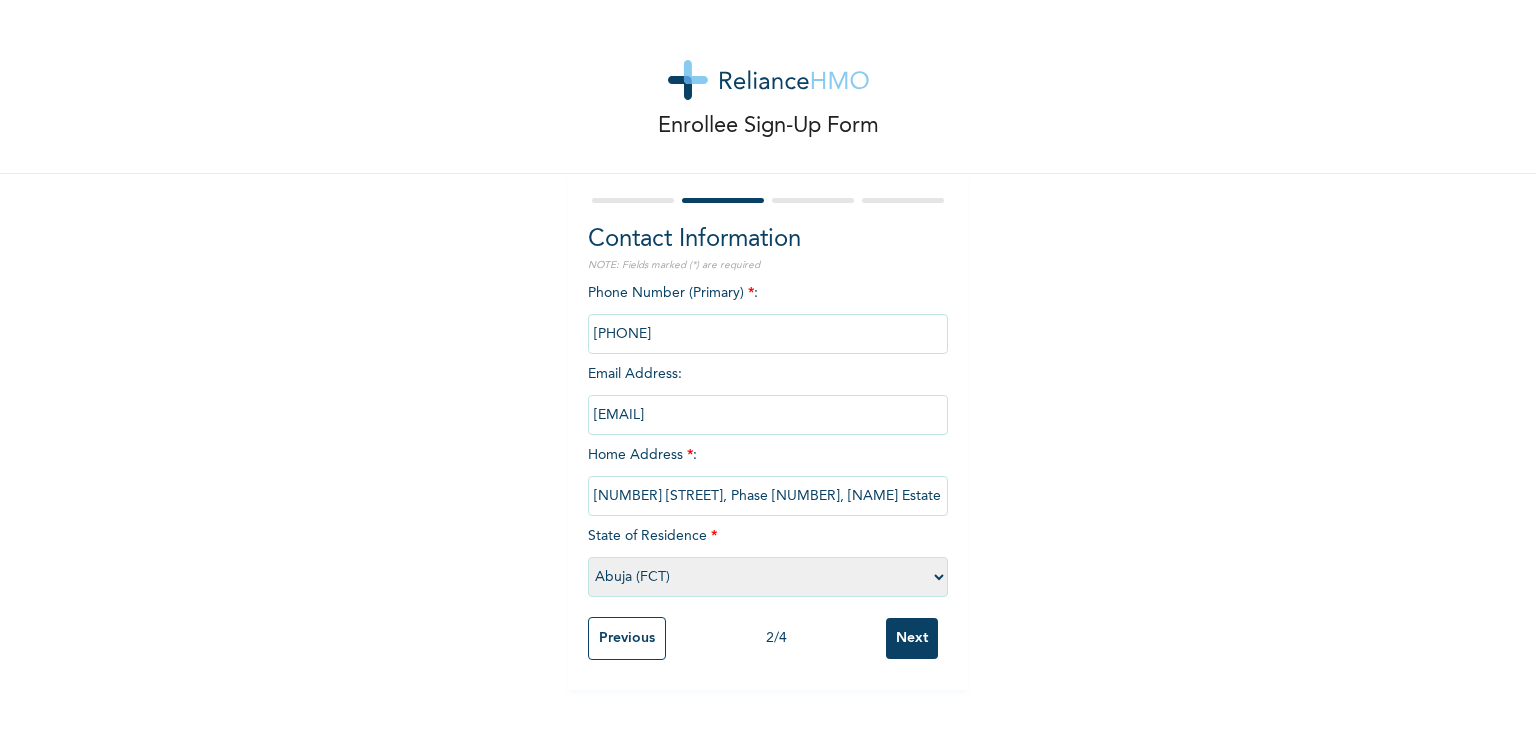click on "Please select a State Abia Abuja (FCT) Adamawa Akwa Ibom Anambra Bauchi Bayelsa Benue Borno Cross River Delta Ebonyi Edo Ekiti Enugu Gombe Imo Jigawa Kaduna Kano Katsina Kebbi Kogi Kwara Lagos Nasarawa Niger Ogun Ondo Osun Oyo Plateau Rivers Sokoto Taraba Yobe Zamfara" at bounding box center (768, 577) 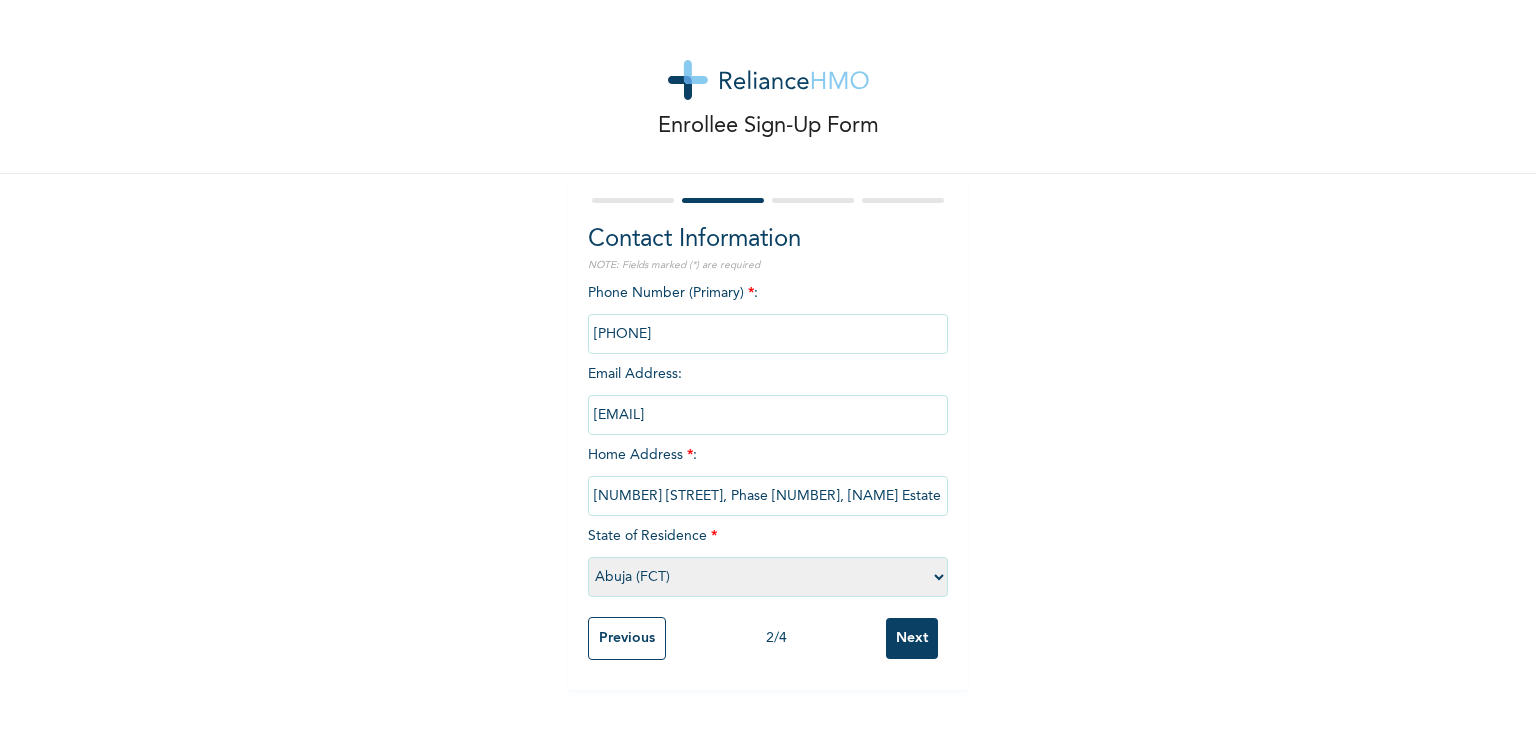 click on "Next" at bounding box center (912, 638) 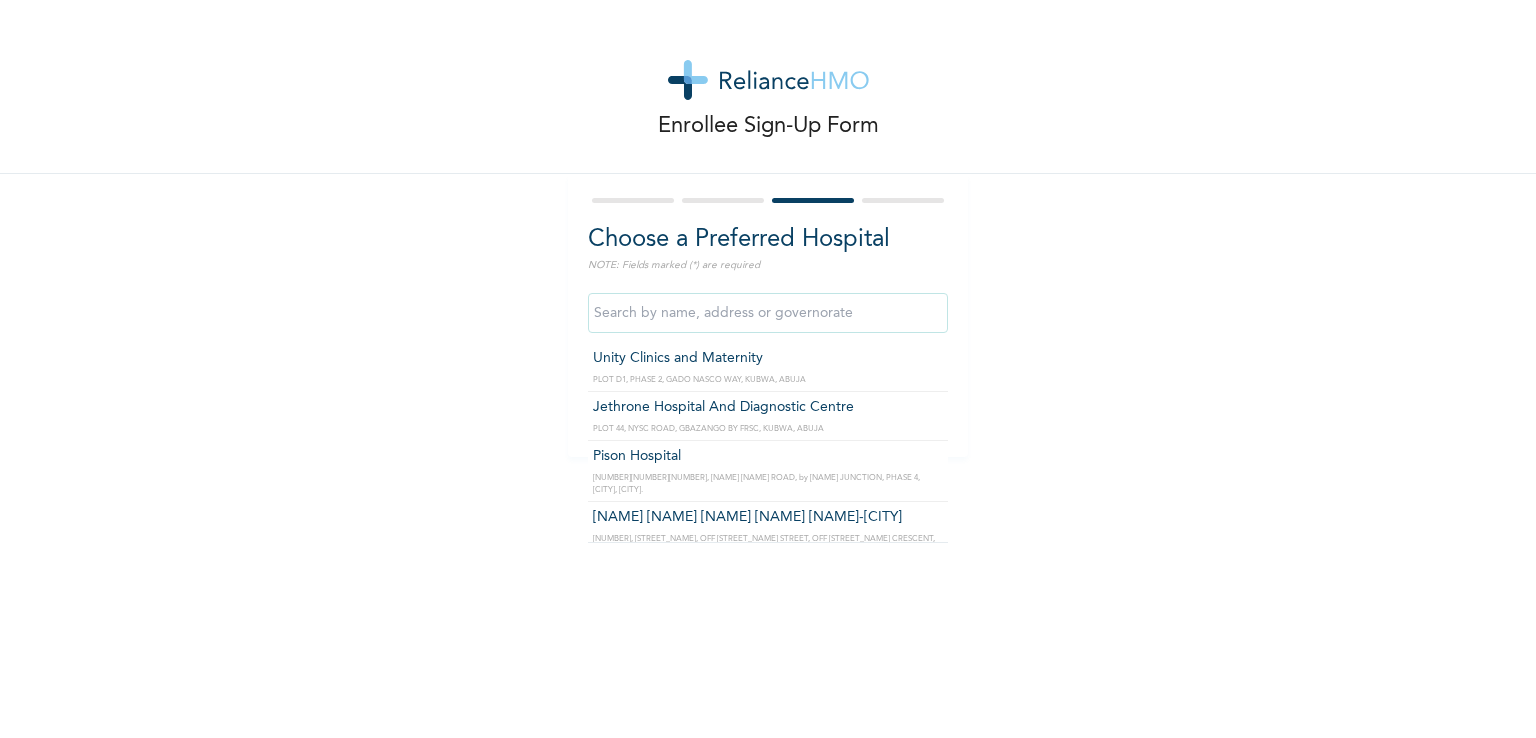 click at bounding box center [768, 313] 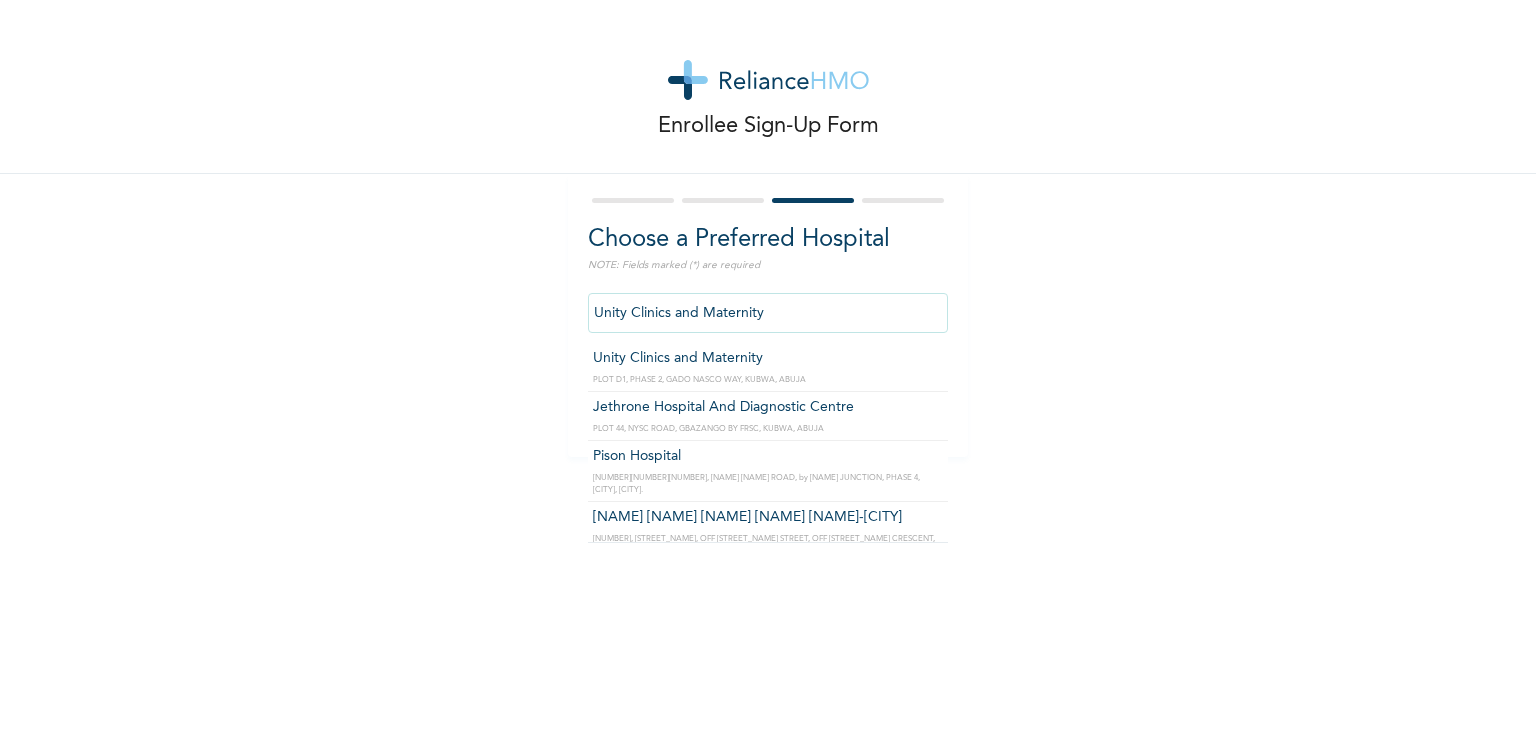 click on "Unity Clinics and Maternity" at bounding box center [768, 313] 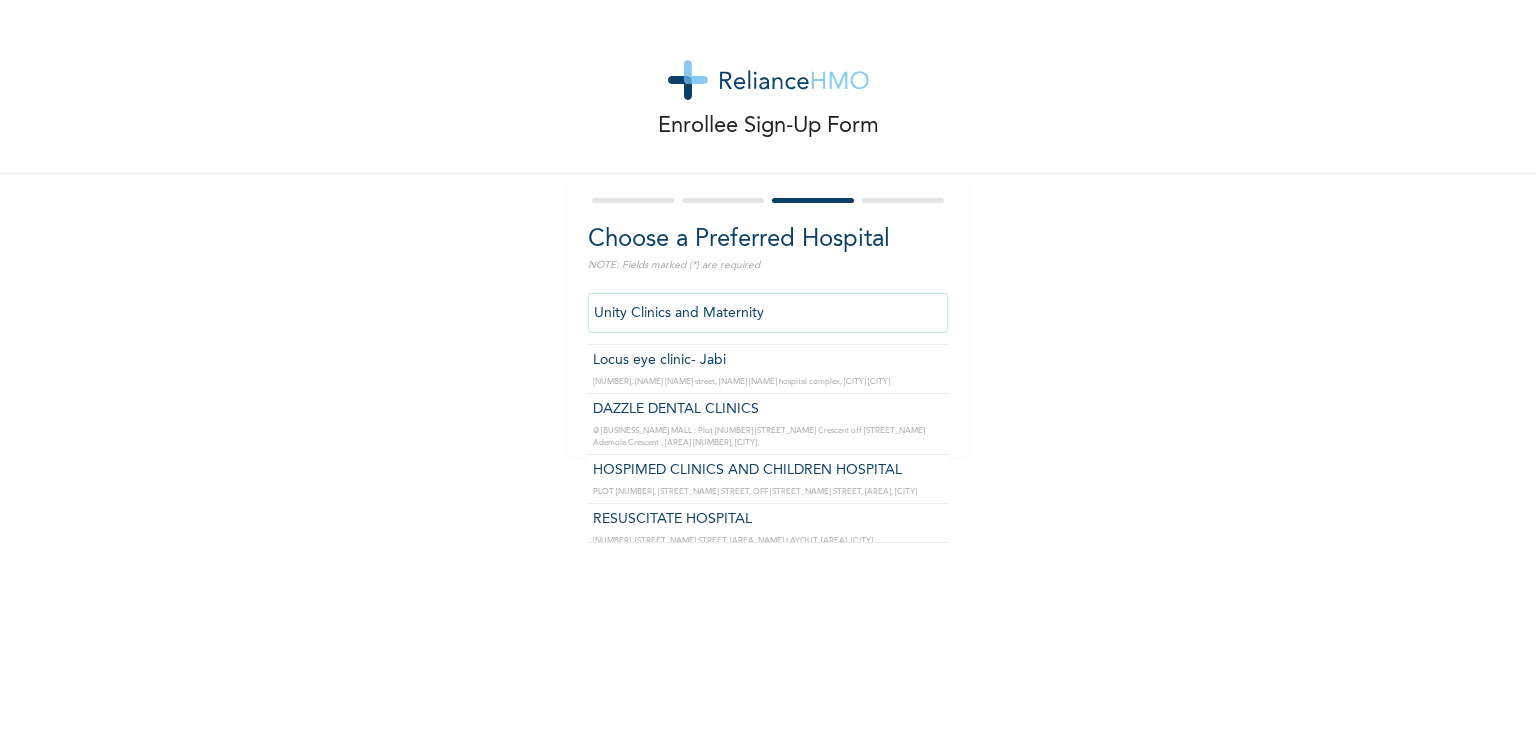scroll, scrollTop: 2422, scrollLeft: 0, axis: vertical 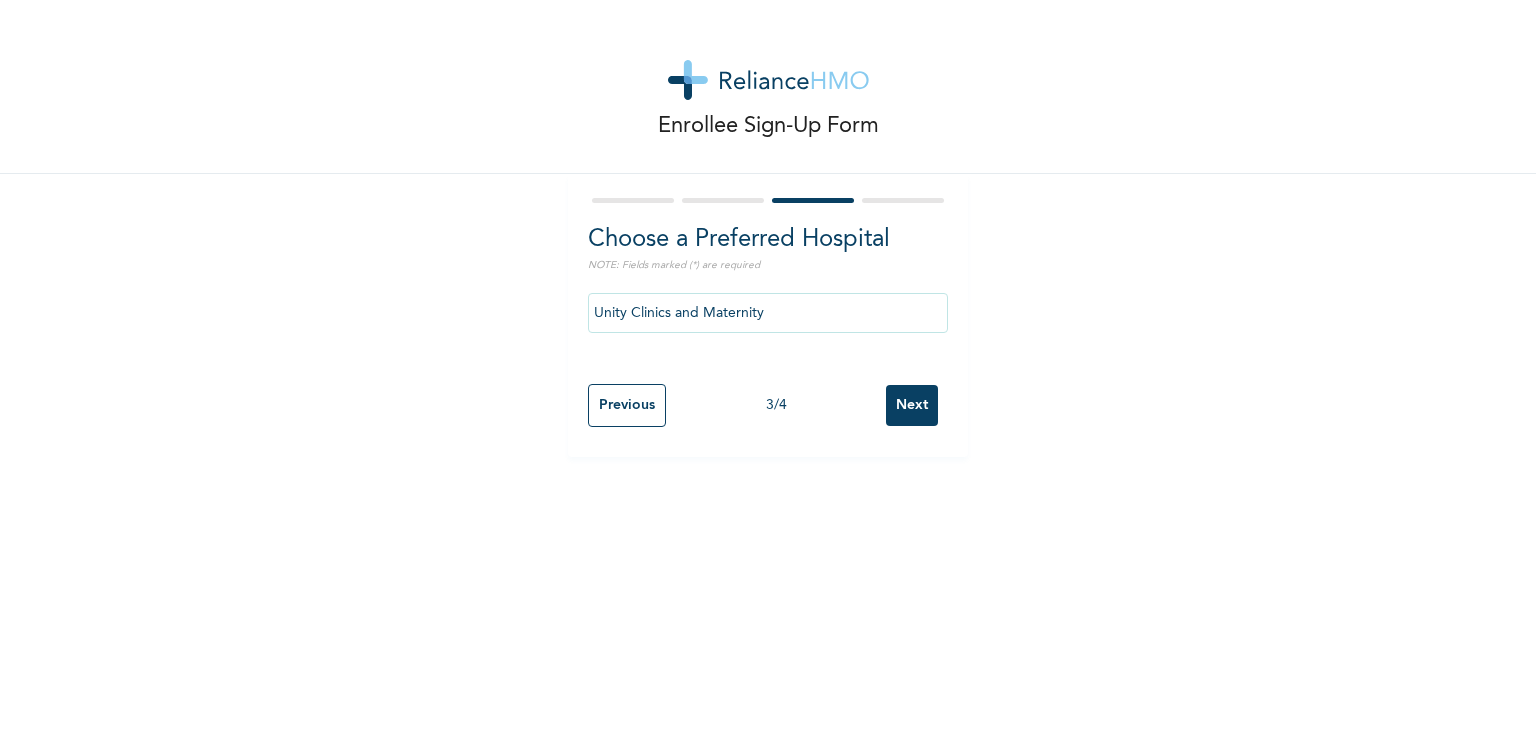 drag, startPoint x: 580, startPoint y: 394, endPoint x: 622, endPoint y: 401, distance: 42.579338 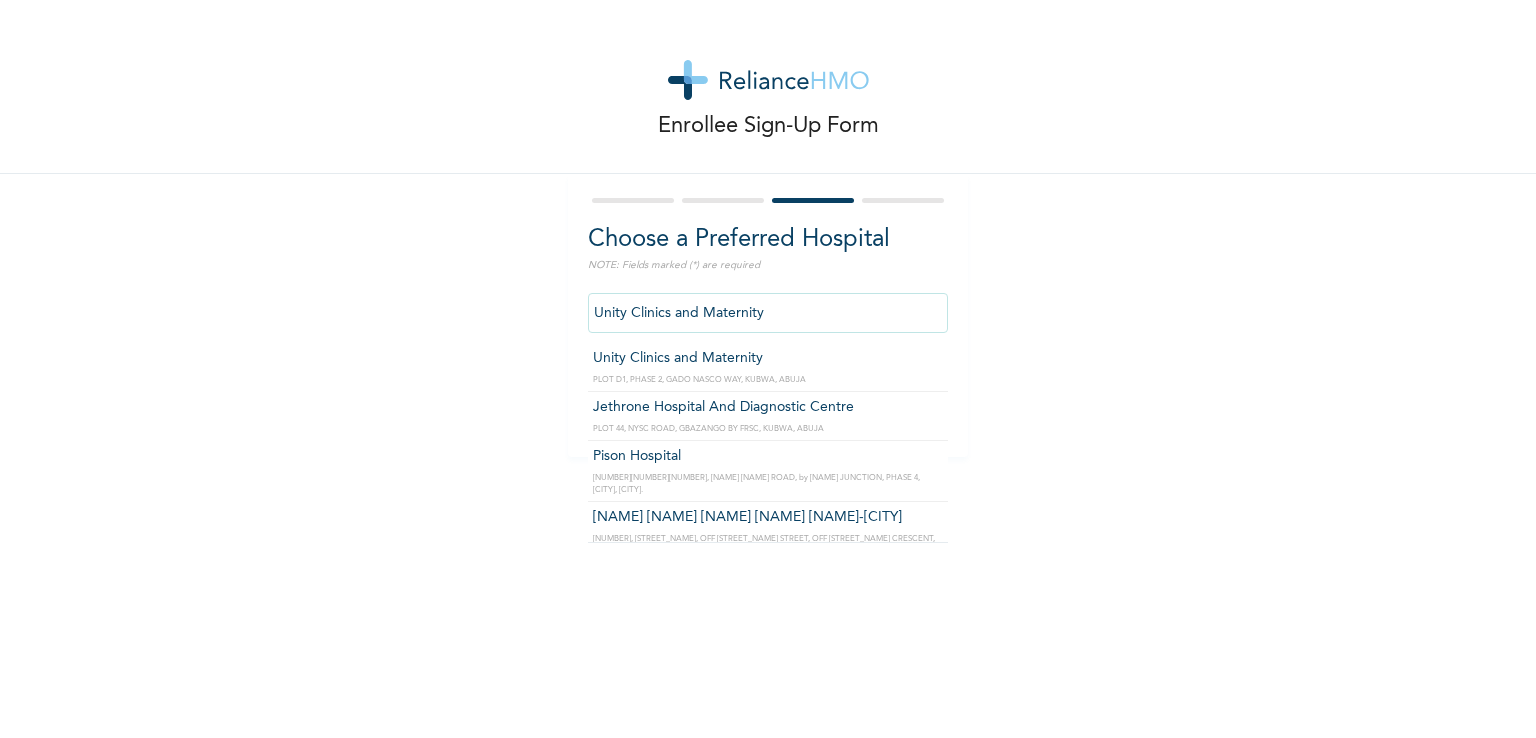 click on "Unity Clinics and Maternity" at bounding box center [768, 313] 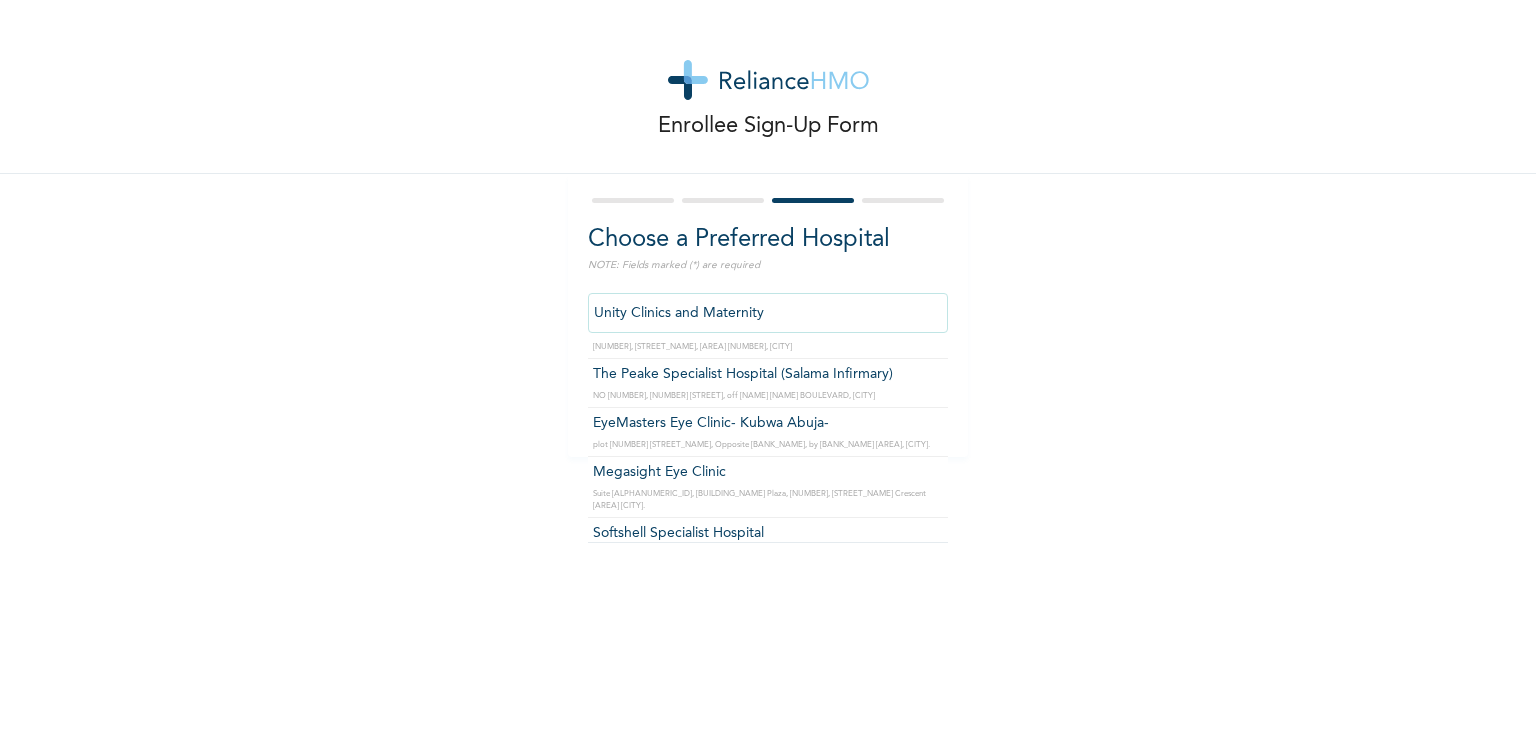 scroll, scrollTop: 1147, scrollLeft: 0, axis: vertical 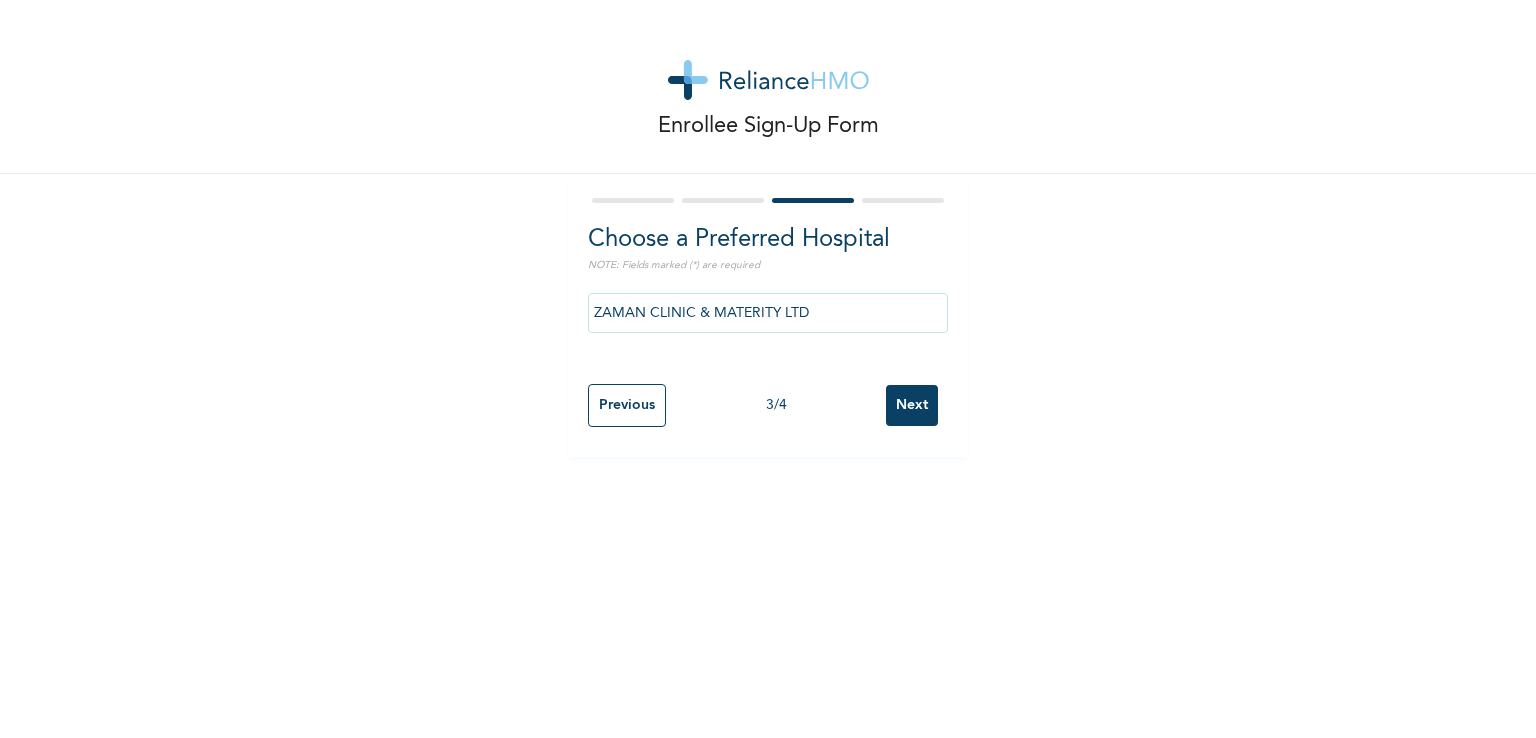click on "ZAMAN CLINIC & MATERITY LTD" at bounding box center [768, 313] 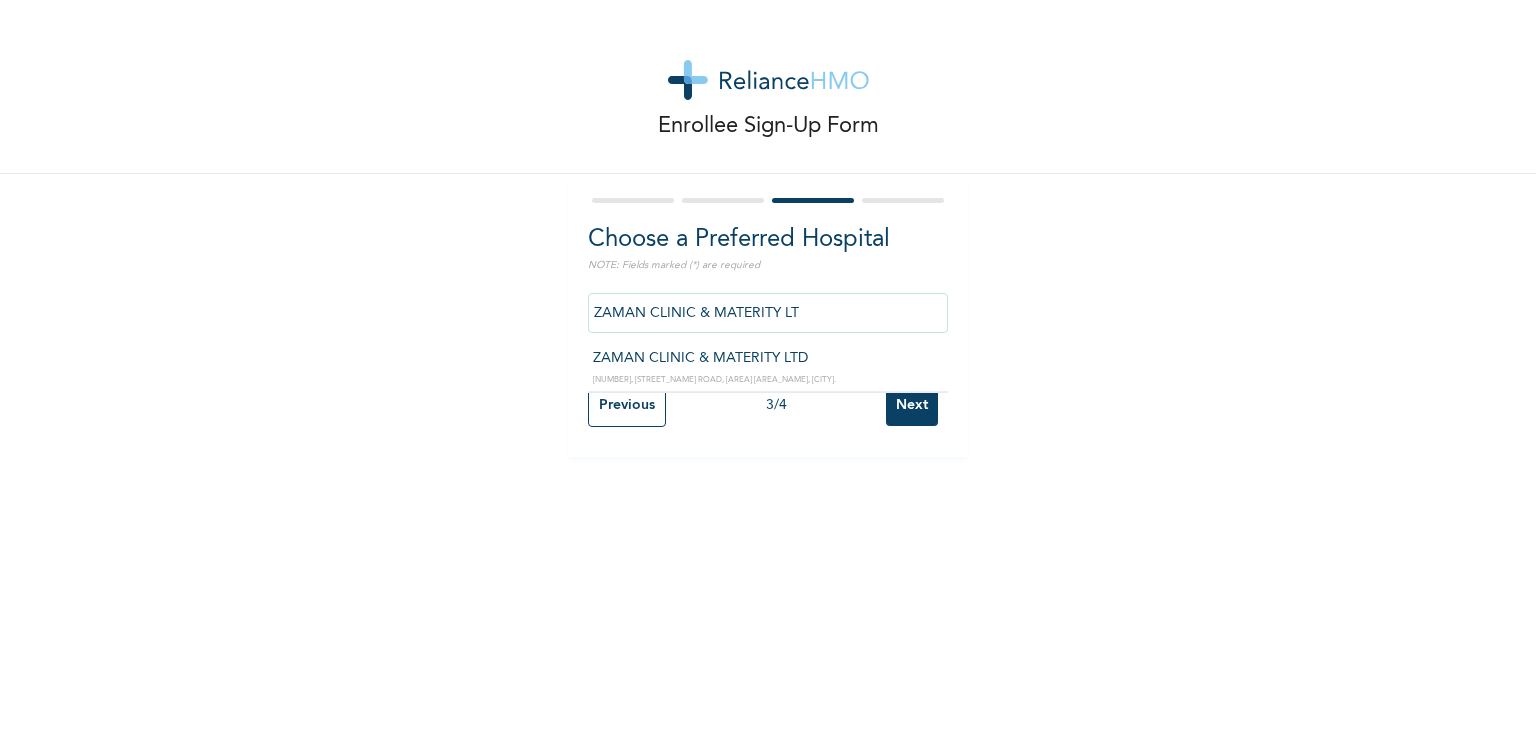 scroll, scrollTop: 0, scrollLeft: 0, axis: both 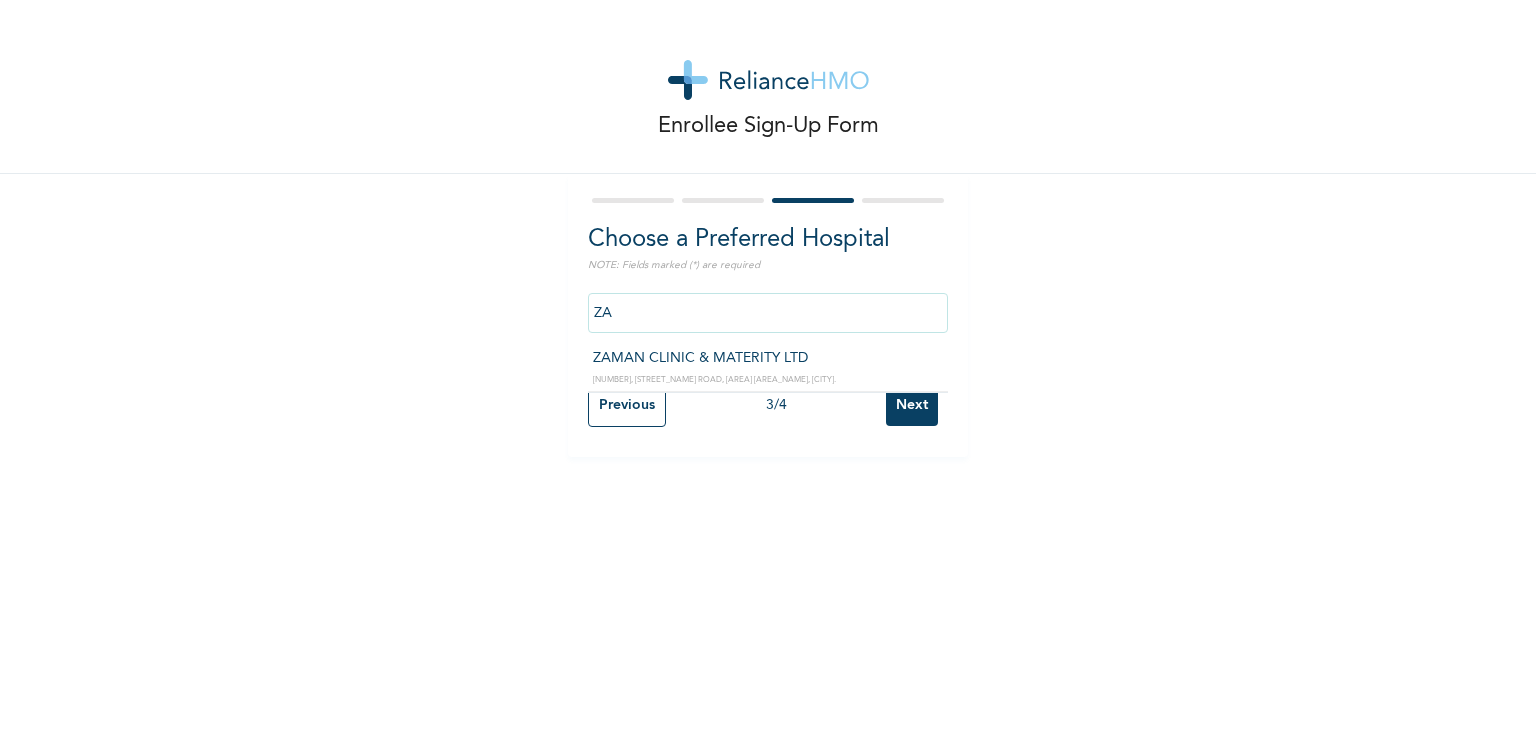 type on "Z" 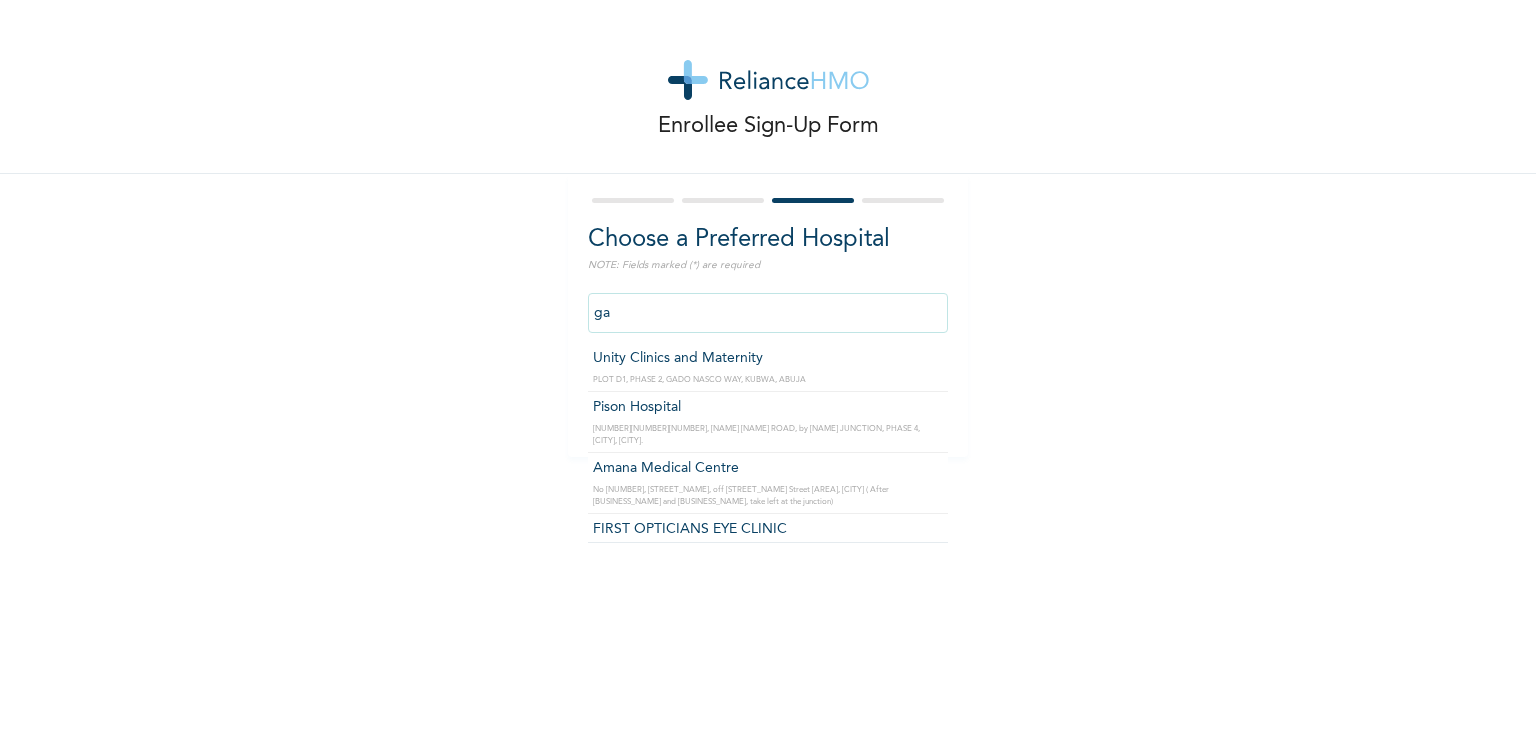 type on "g" 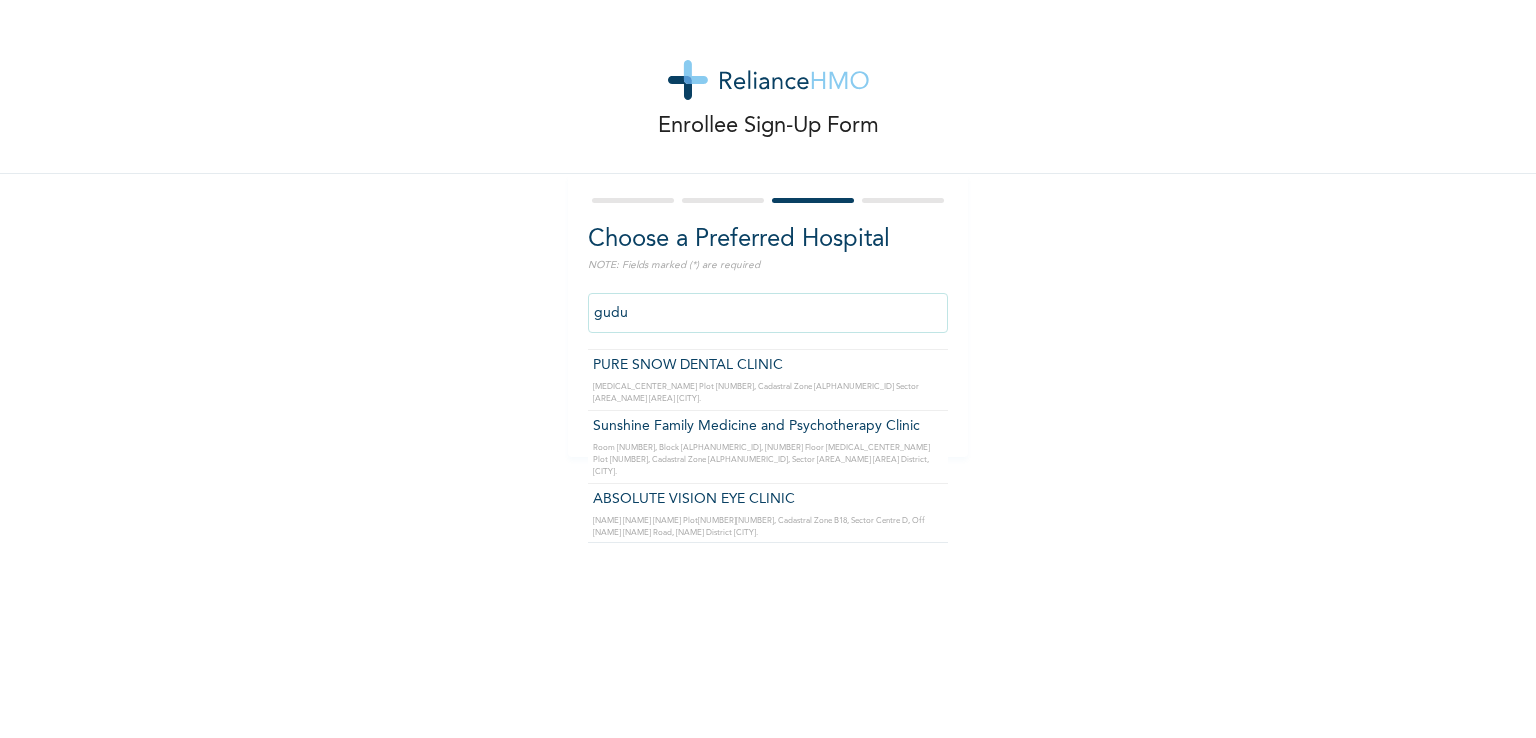 scroll, scrollTop: 0, scrollLeft: 0, axis: both 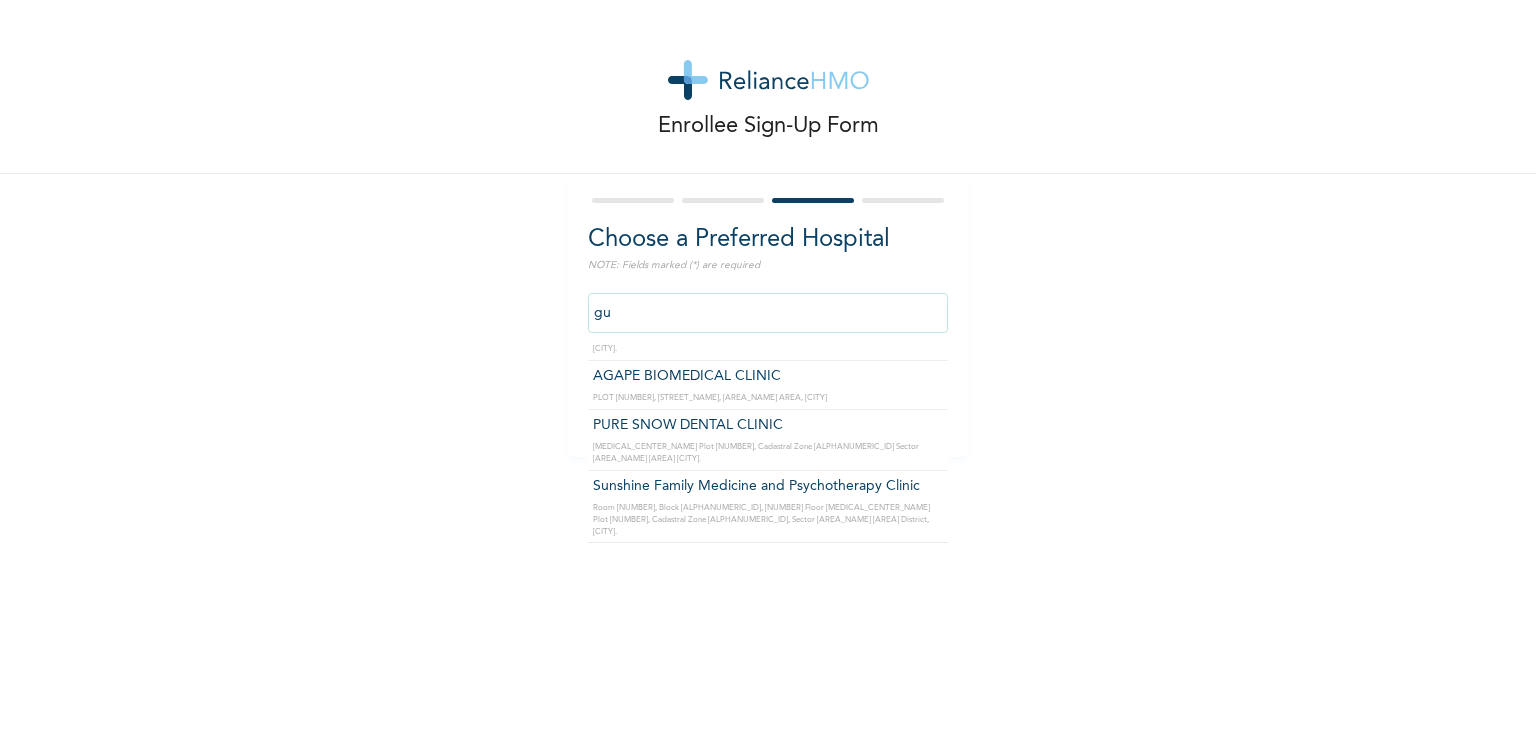 type on "g" 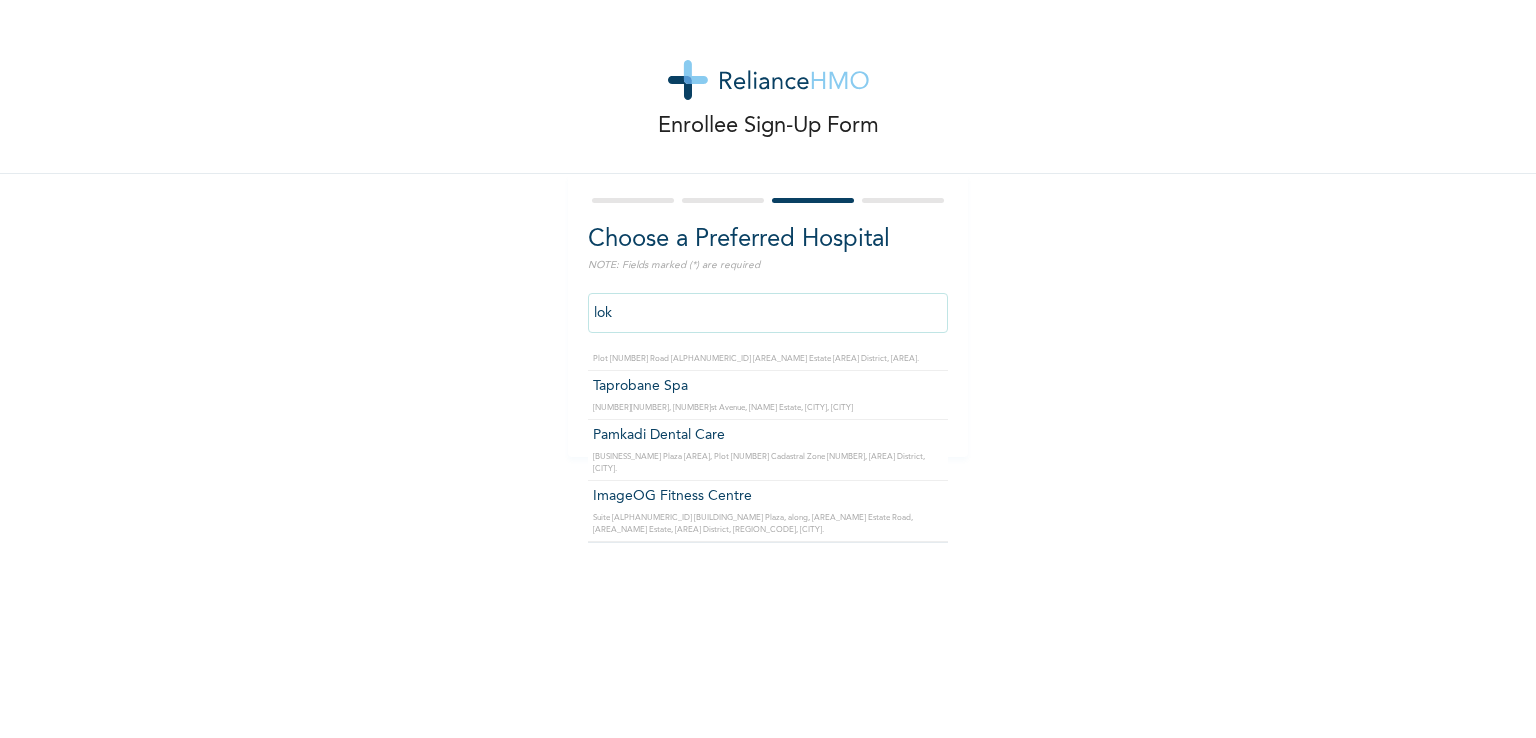 scroll, scrollTop: 0, scrollLeft: 0, axis: both 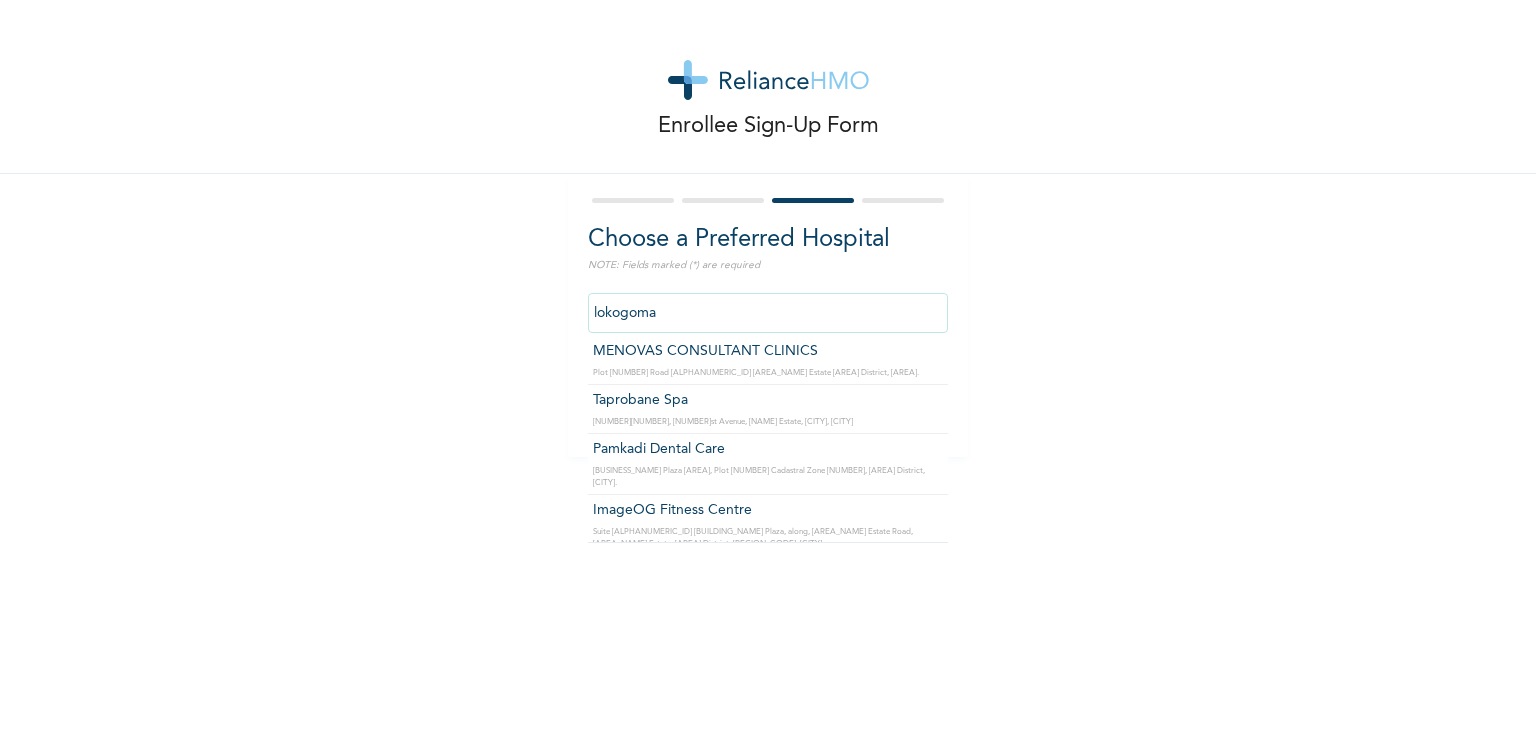 type on "Taprobane Spa" 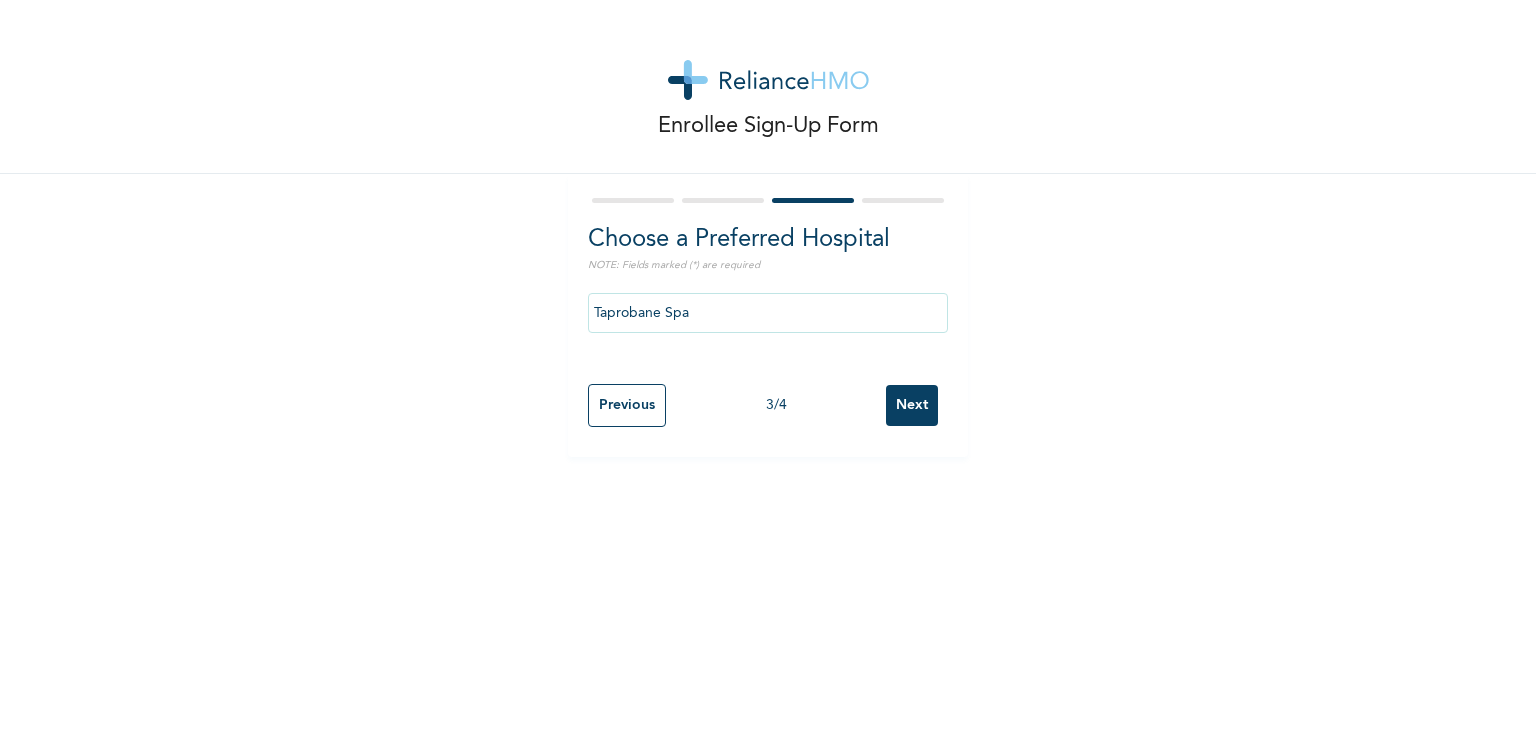 click on "Next" at bounding box center [912, 405] 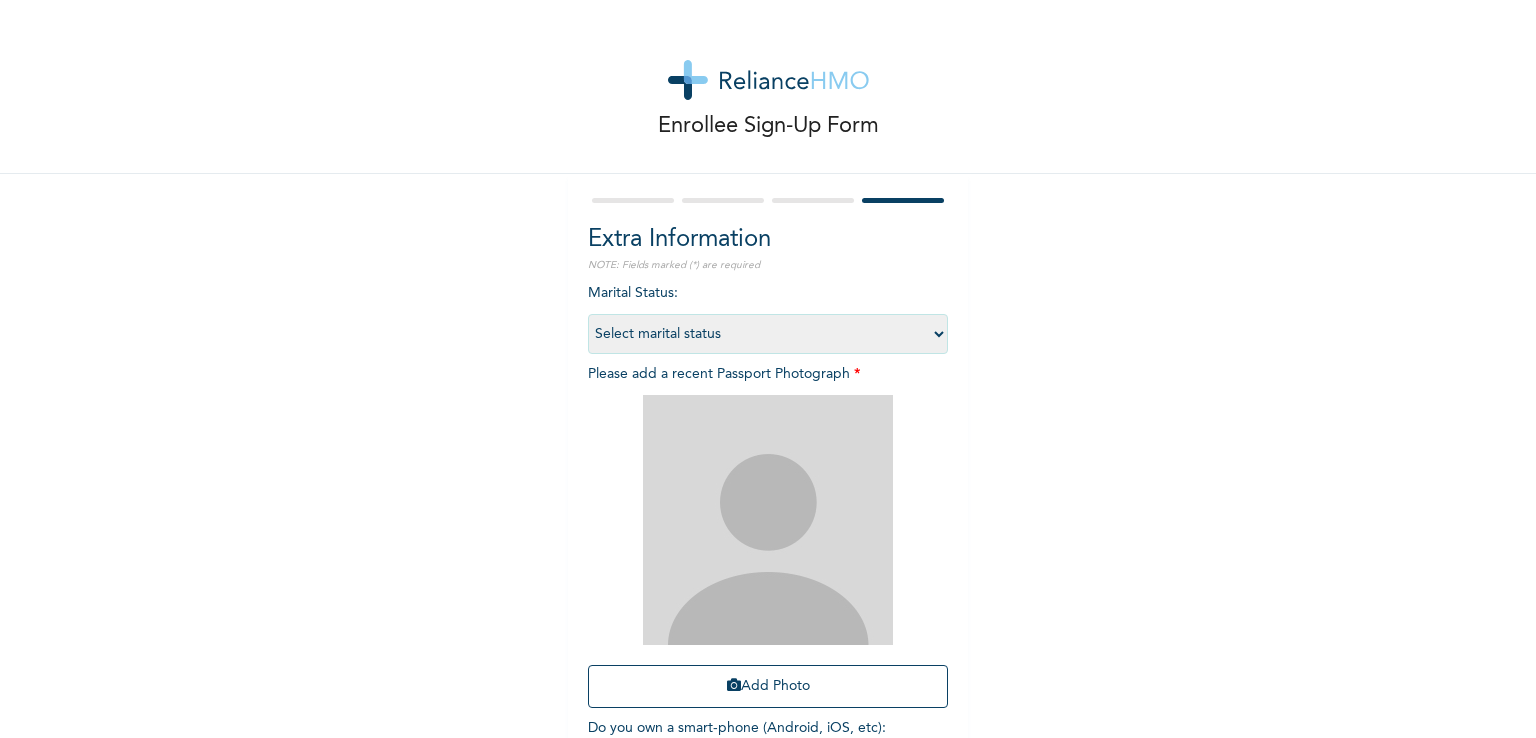 click on "Select marital status Single Married Divorced Widow/Widower" at bounding box center (768, 334) 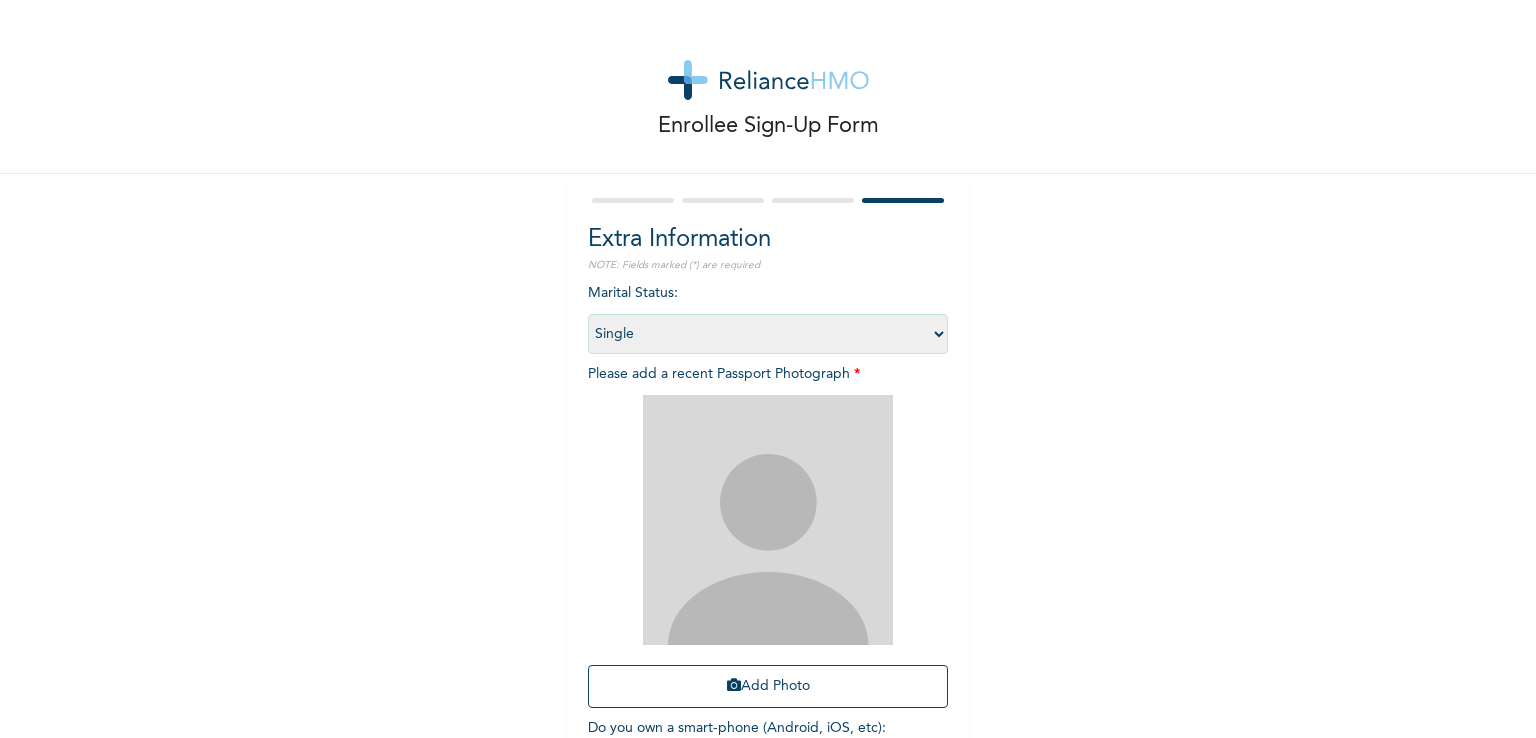 click on "Select marital status Single Married Divorced Widow/Widower" at bounding box center [768, 334] 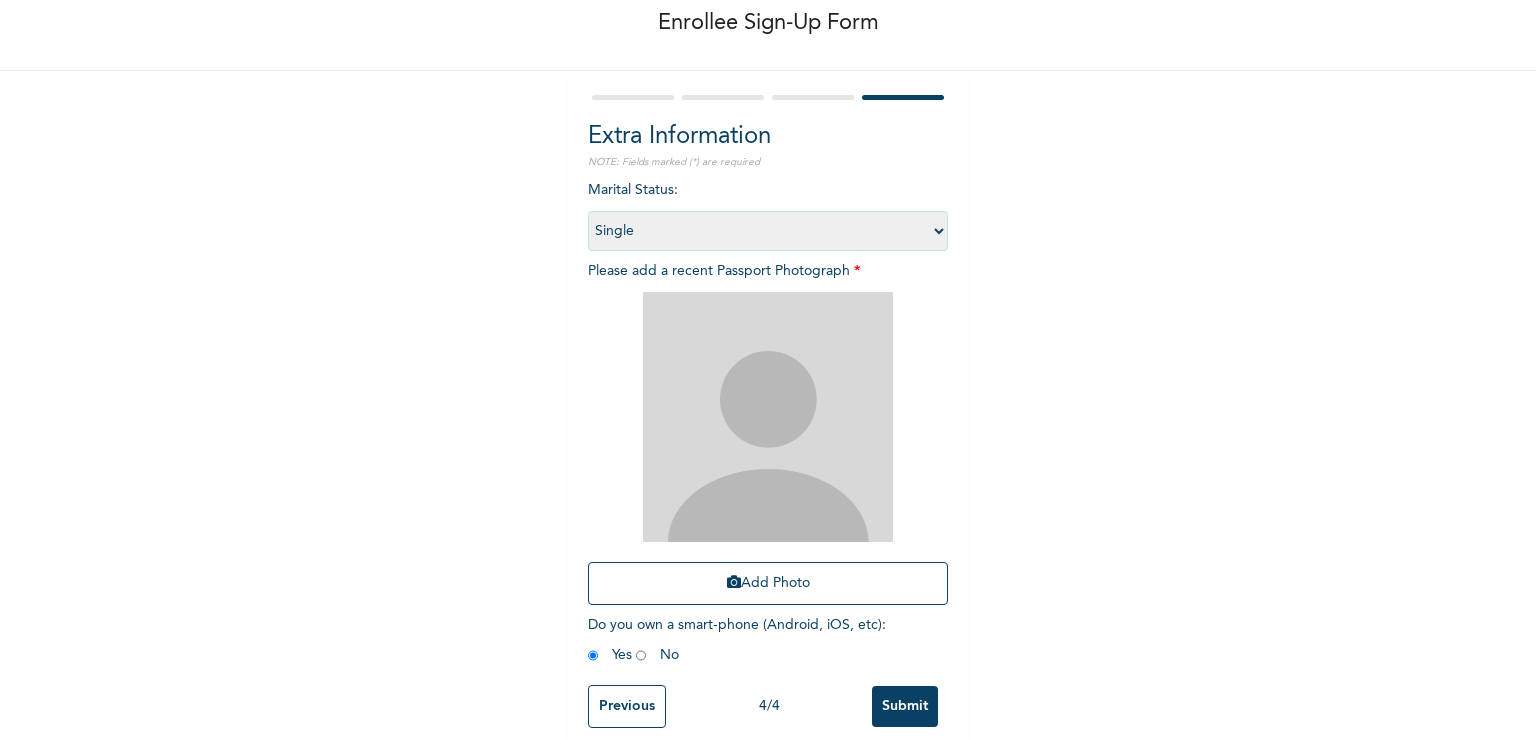 scroll, scrollTop: 137, scrollLeft: 0, axis: vertical 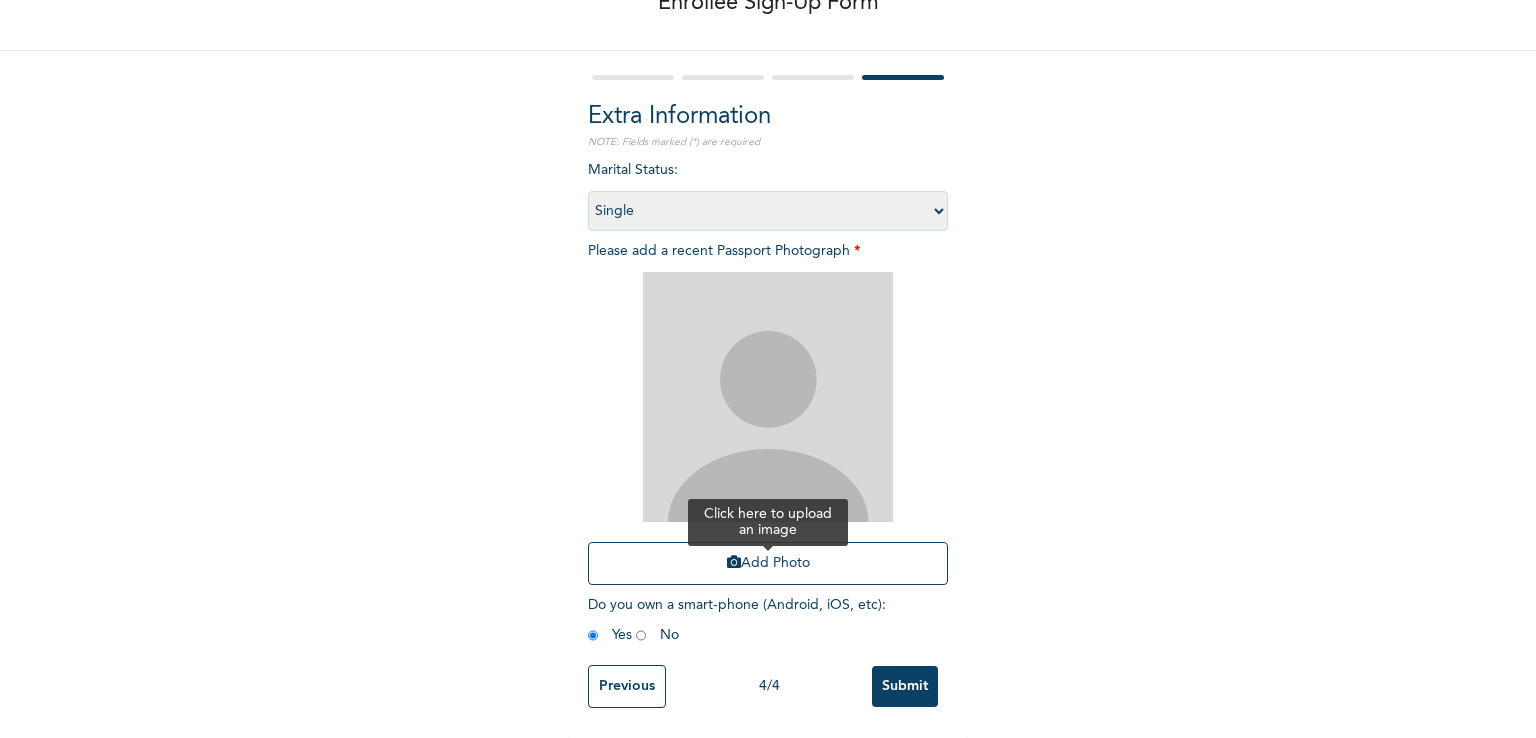 click on "Add Photo" at bounding box center [768, 563] 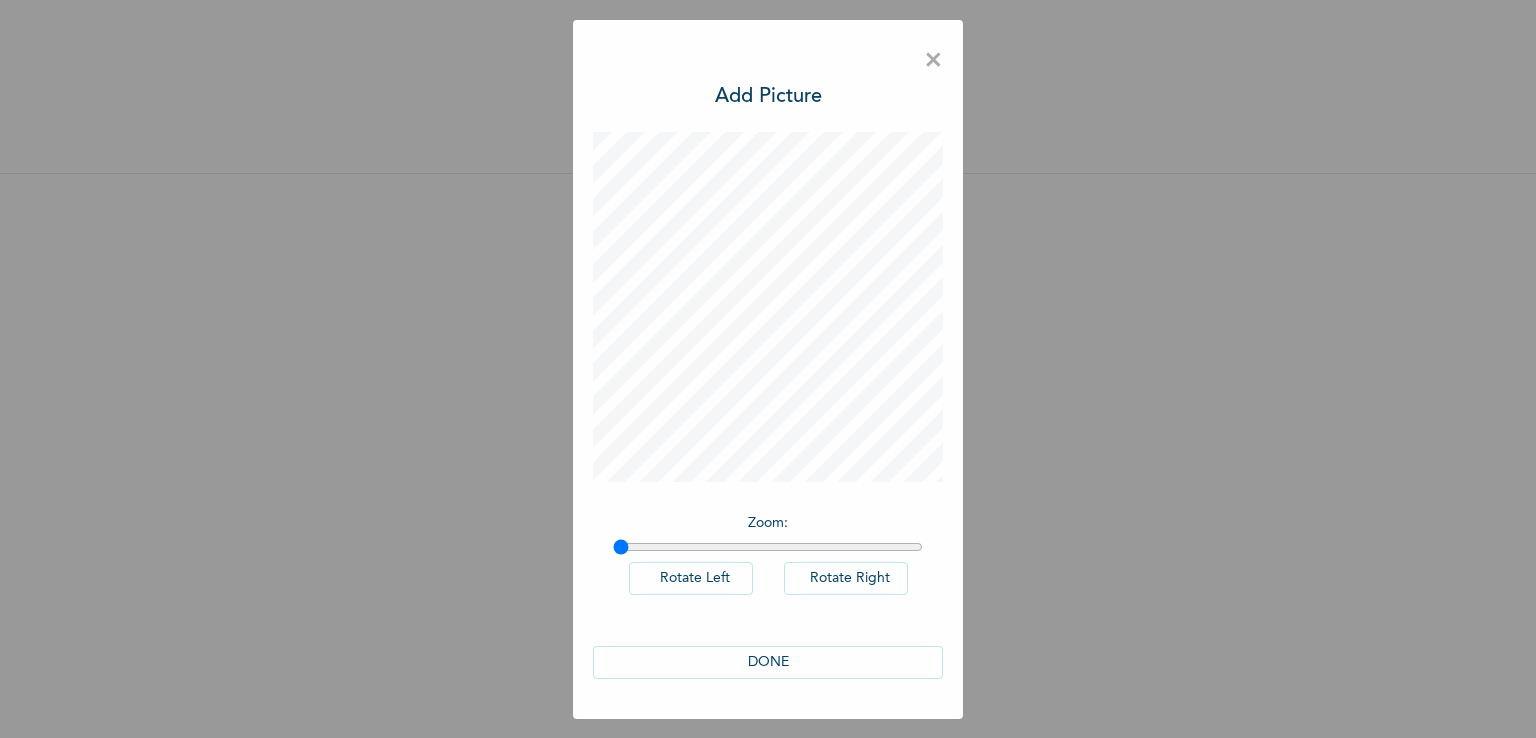 scroll, scrollTop: 0, scrollLeft: 0, axis: both 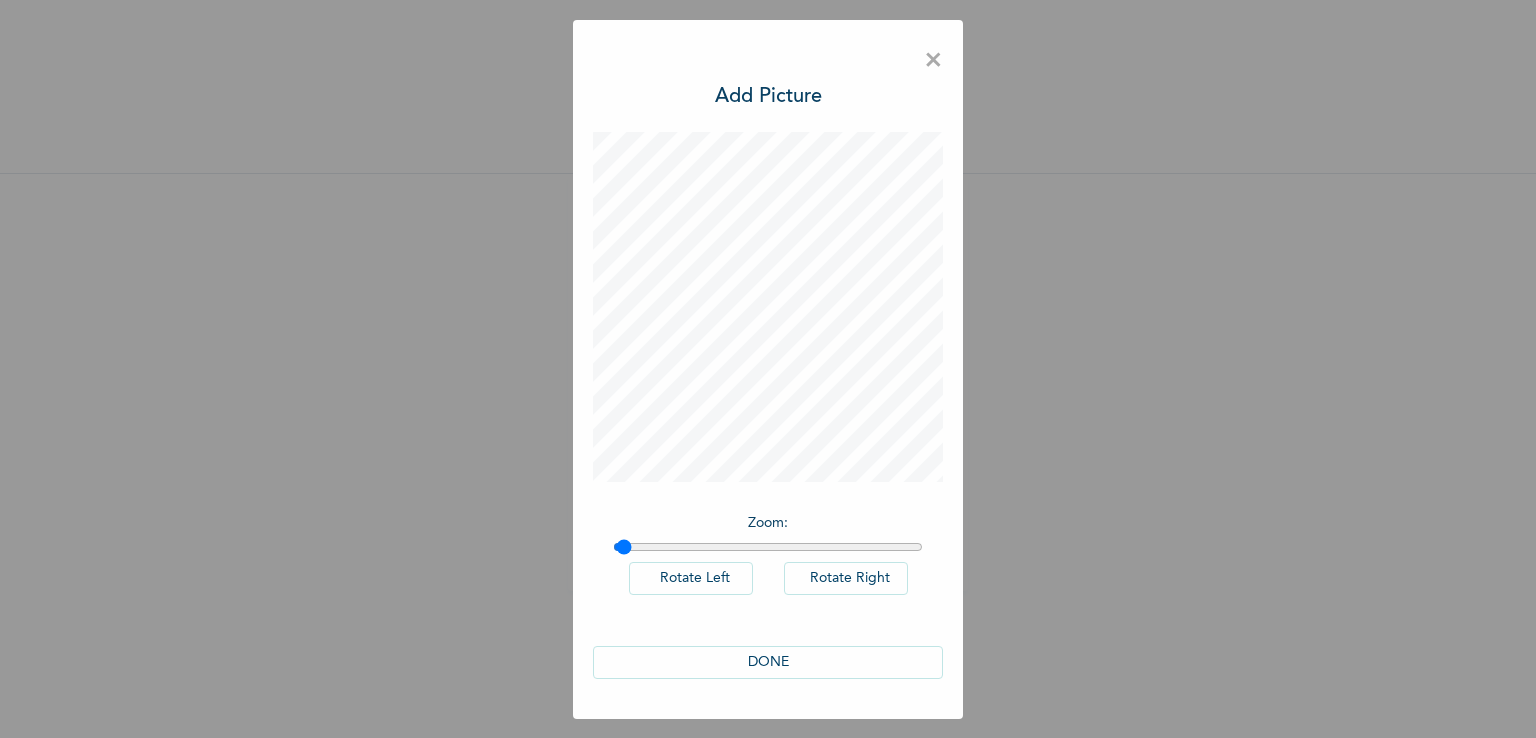 type on "1" 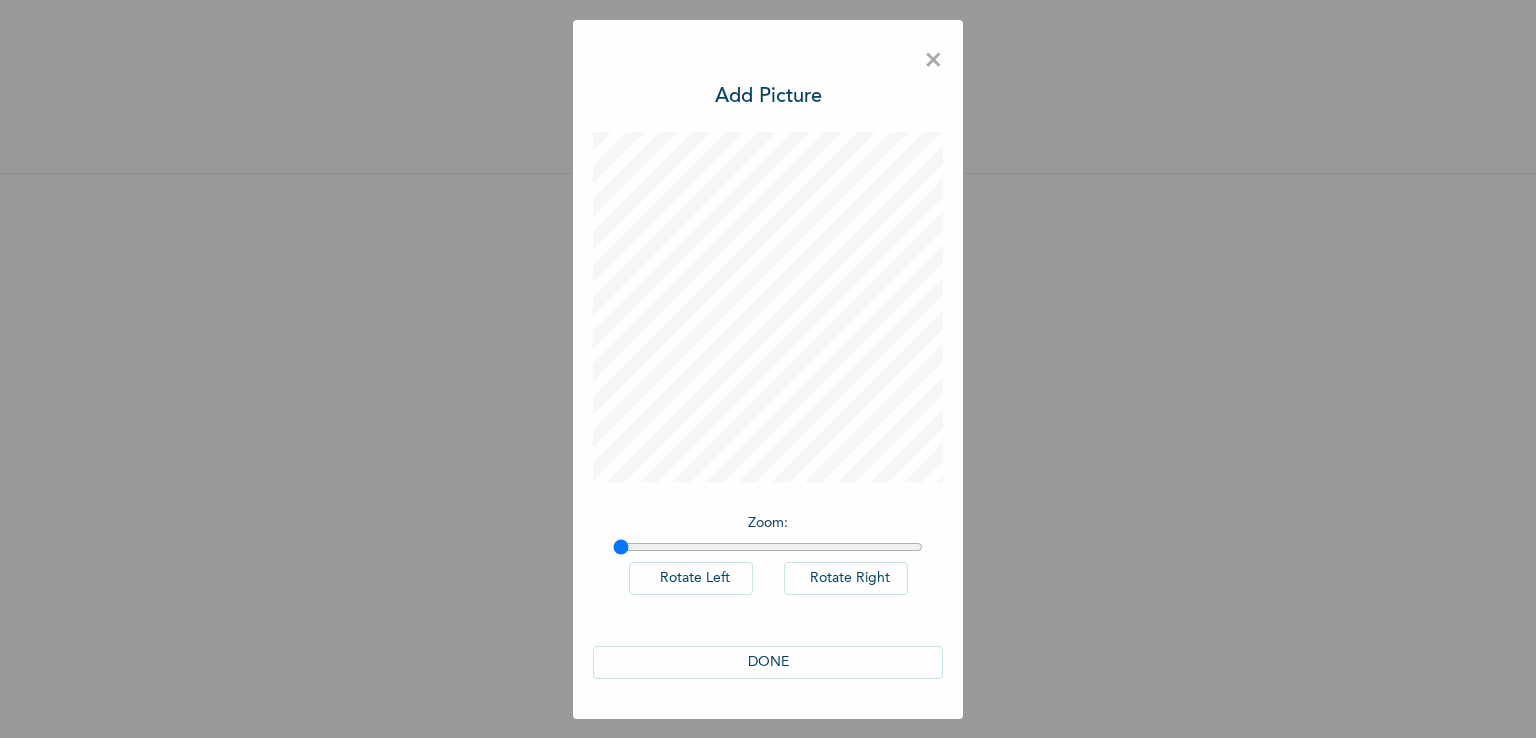 drag, startPoint x: 622, startPoint y: 548, endPoint x: 612, endPoint y: 563, distance: 18.027756 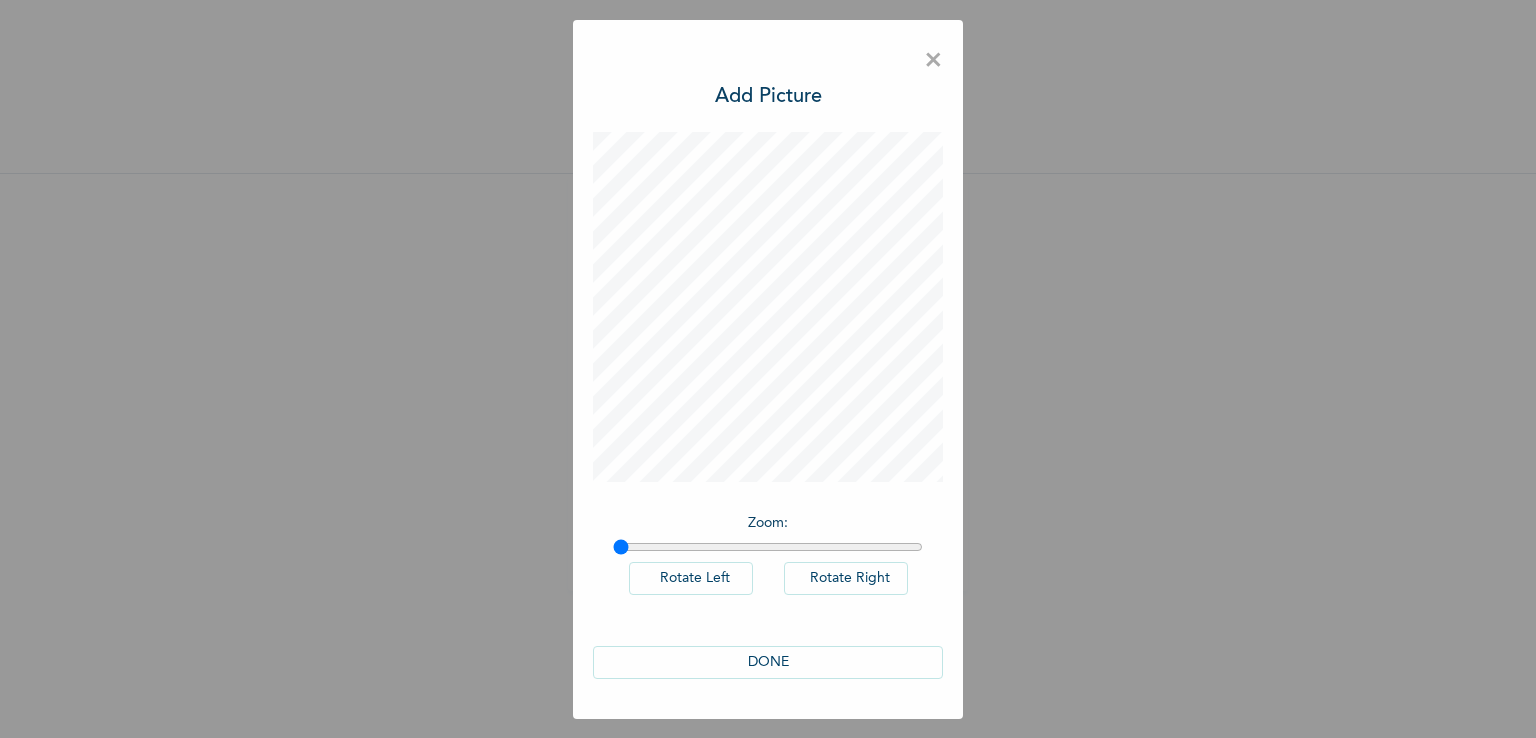 click at bounding box center (768, 547) 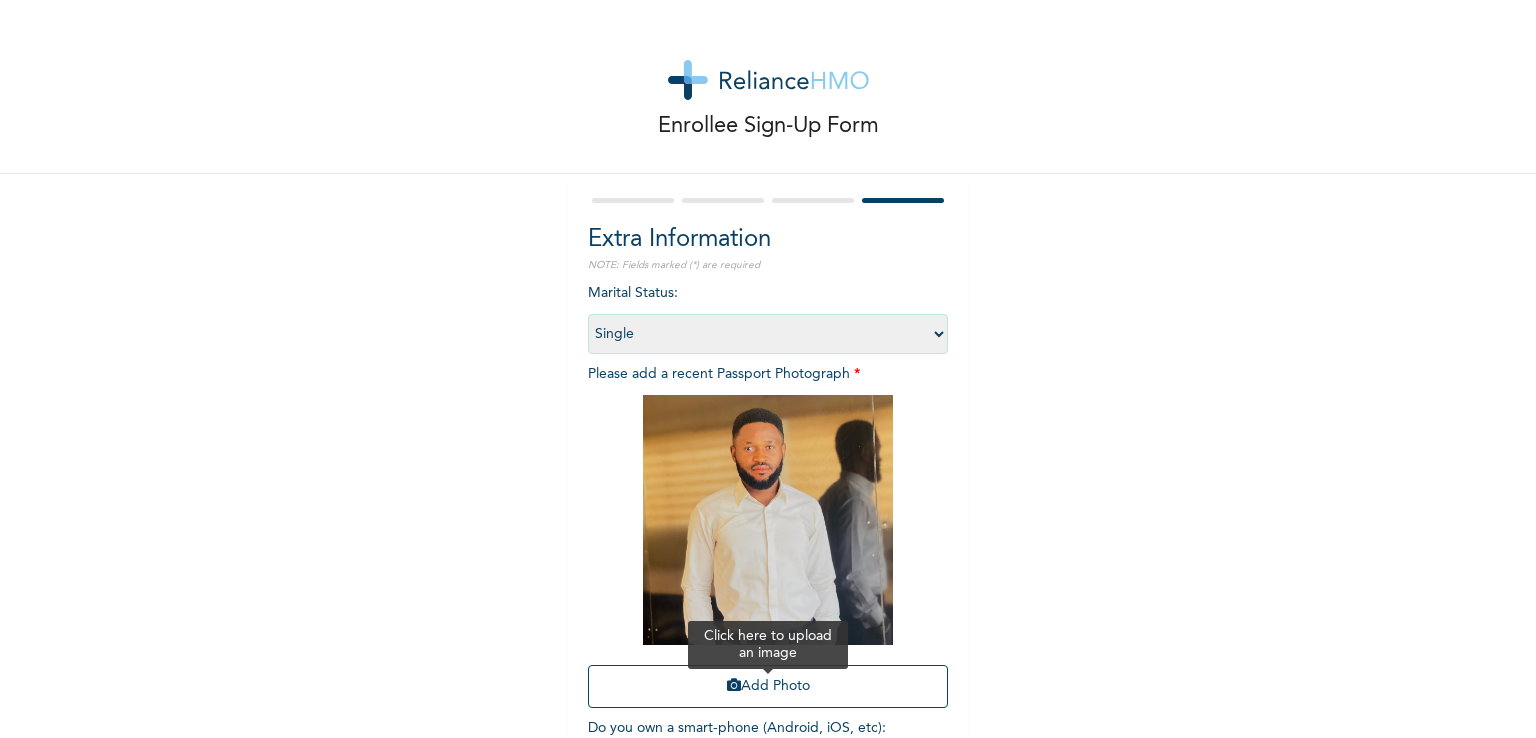 click on "Add Photo" at bounding box center (768, 686) 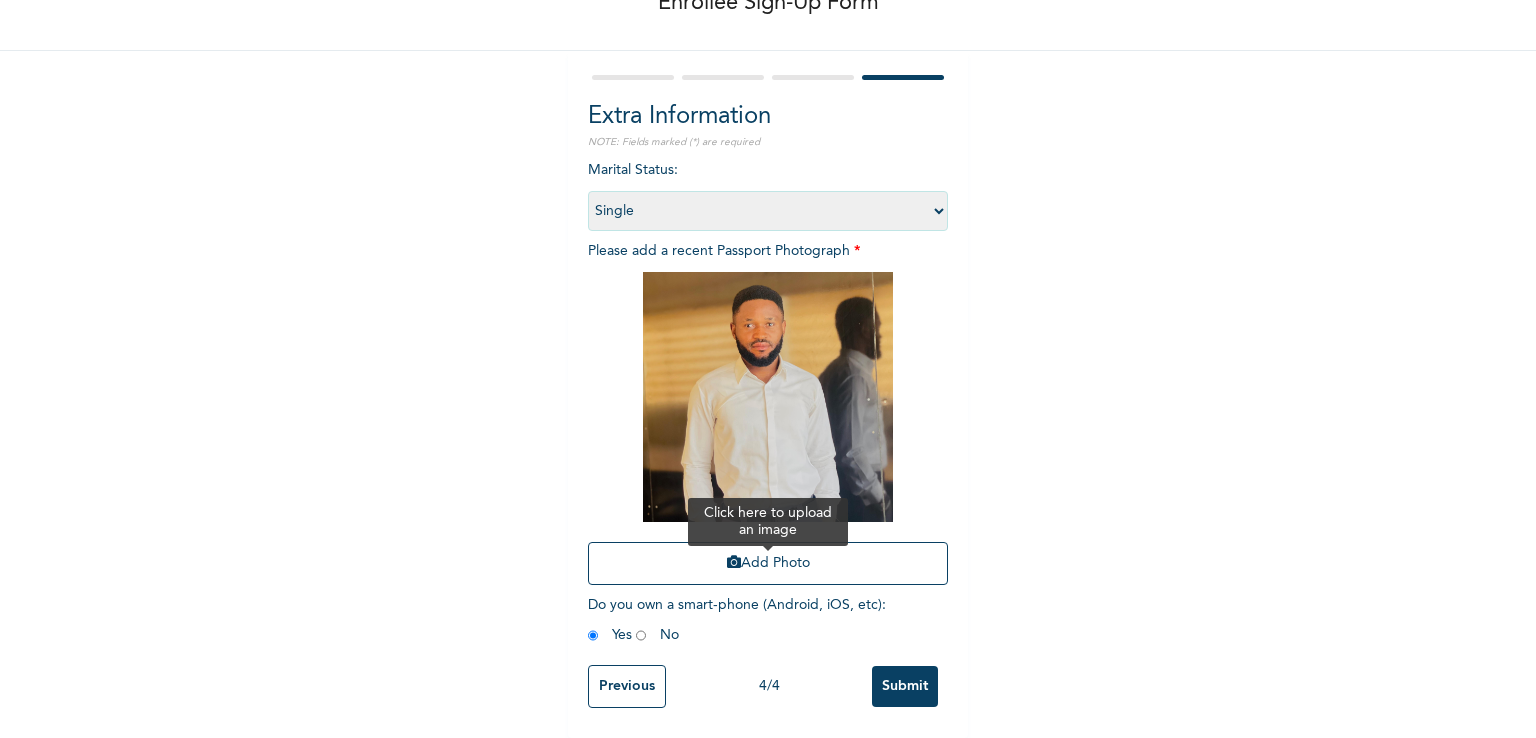 scroll, scrollTop: 137, scrollLeft: 0, axis: vertical 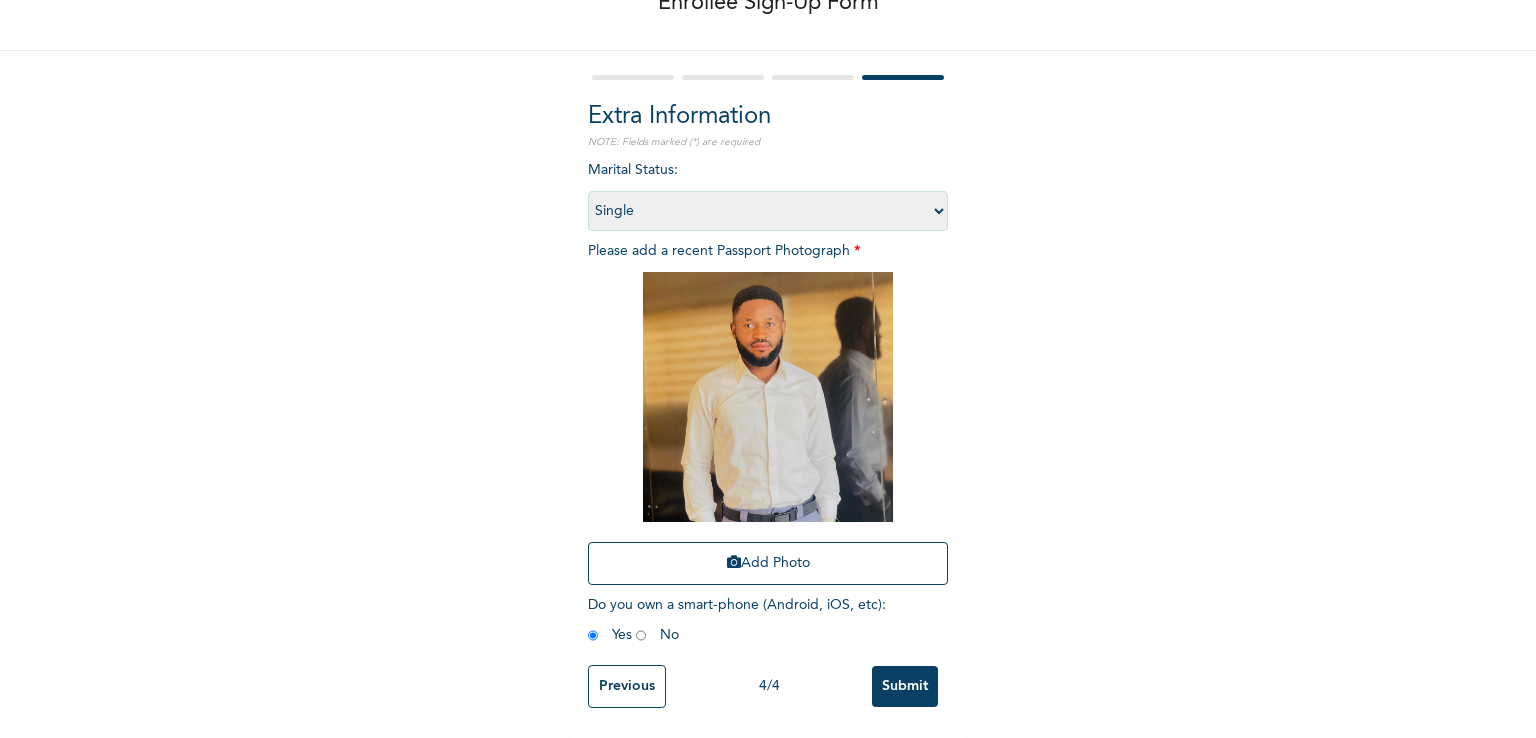 click on "Submit" at bounding box center [905, 686] 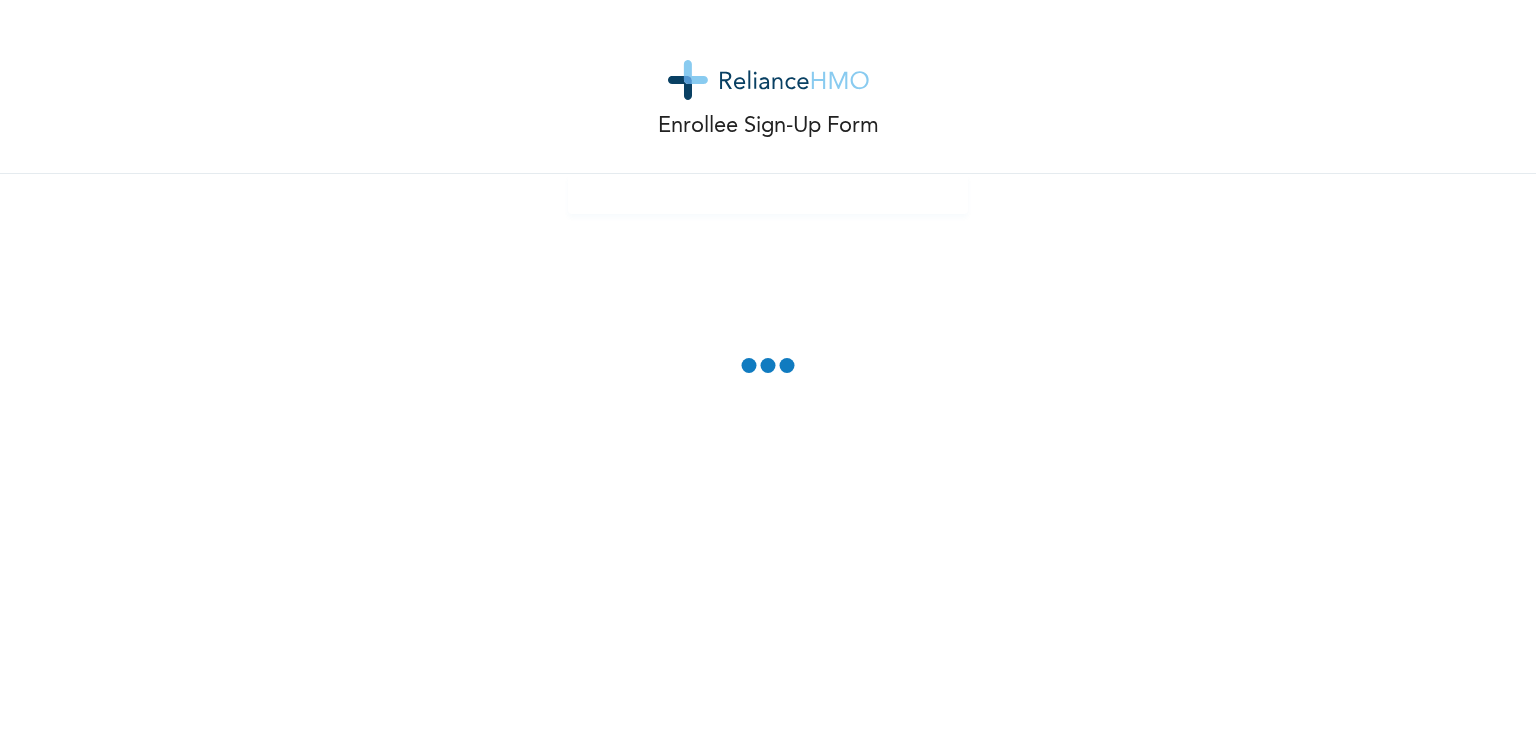 scroll, scrollTop: 0, scrollLeft: 0, axis: both 